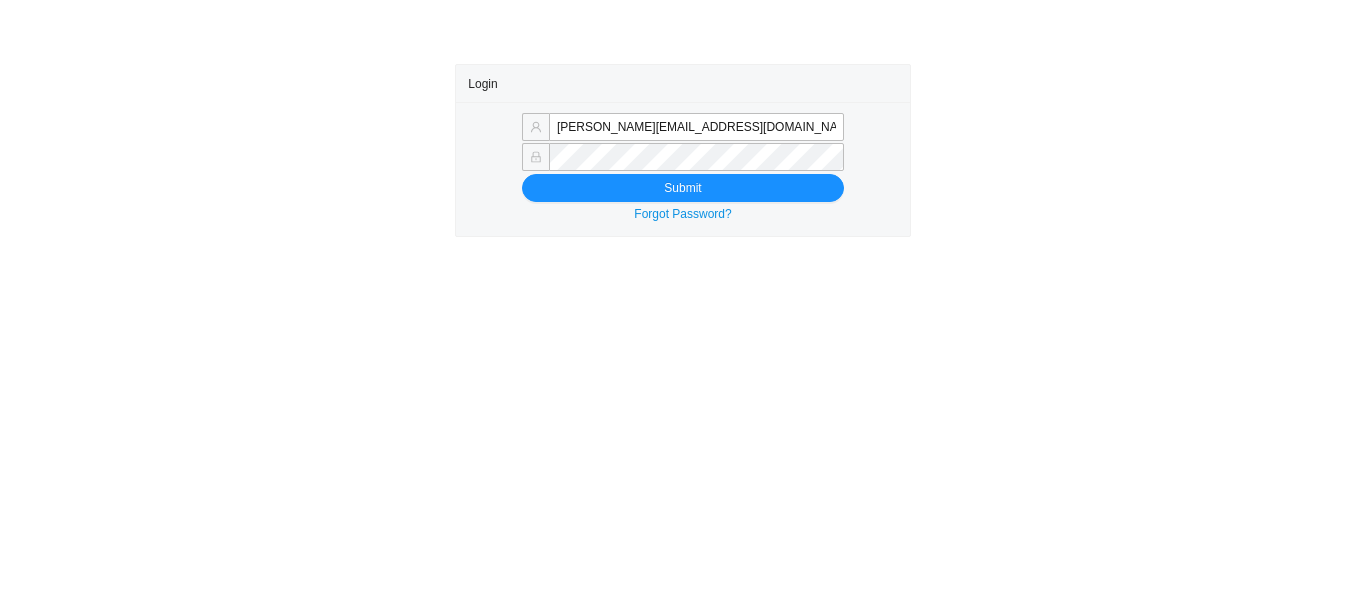 scroll, scrollTop: 0, scrollLeft: 0, axis: both 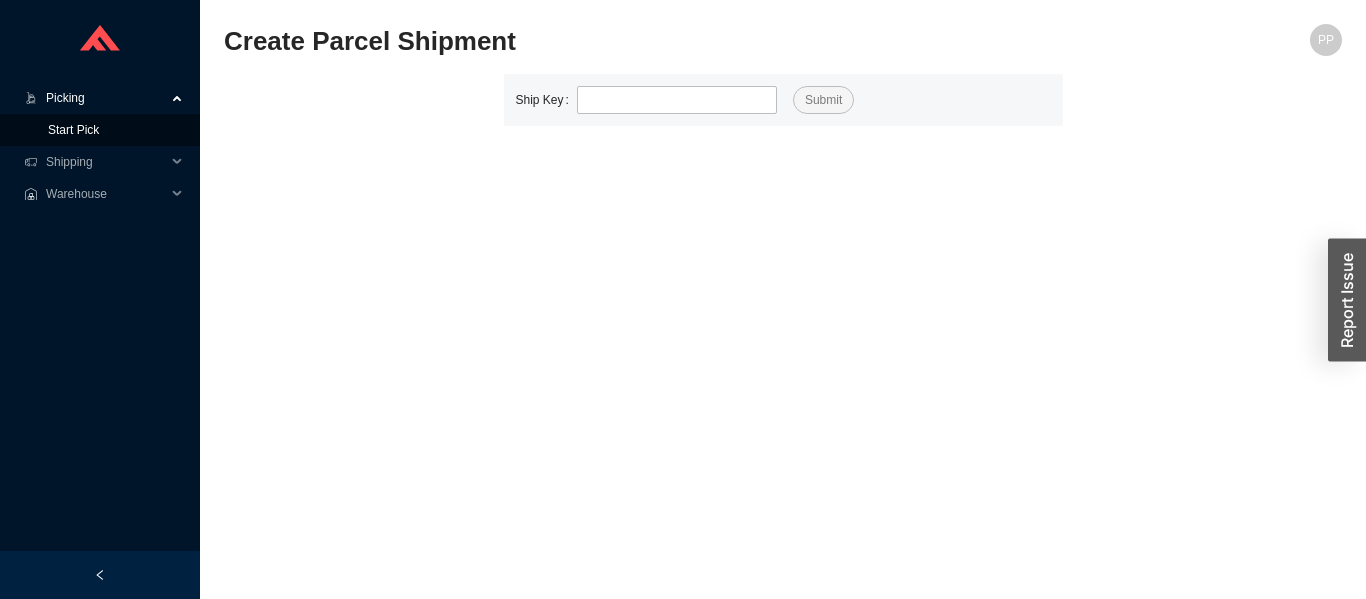 click on "Start Pick" at bounding box center (73, 130) 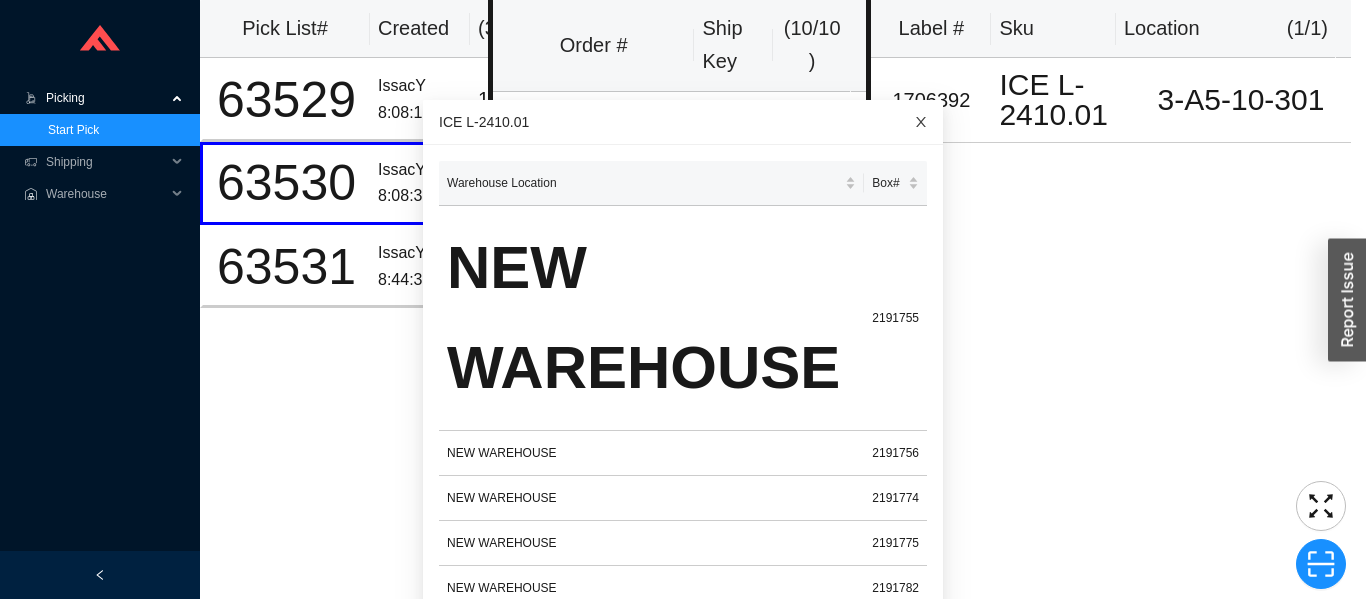click 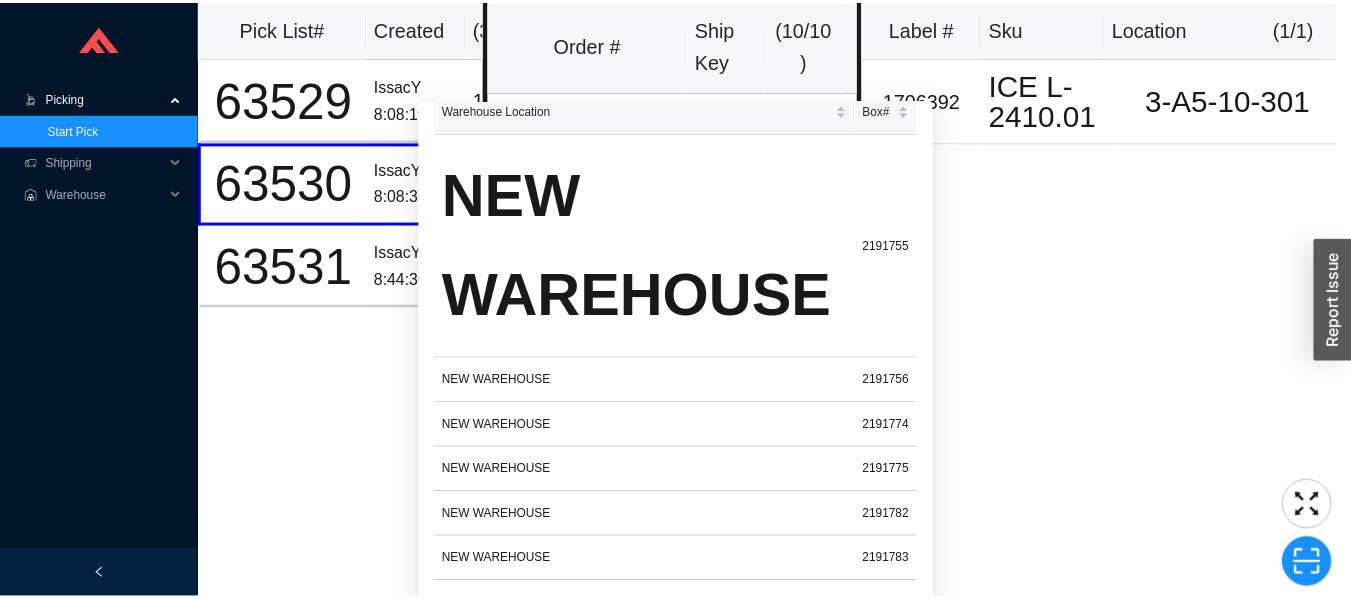 scroll, scrollTop: 0, scrollLeft: 0, axis: both 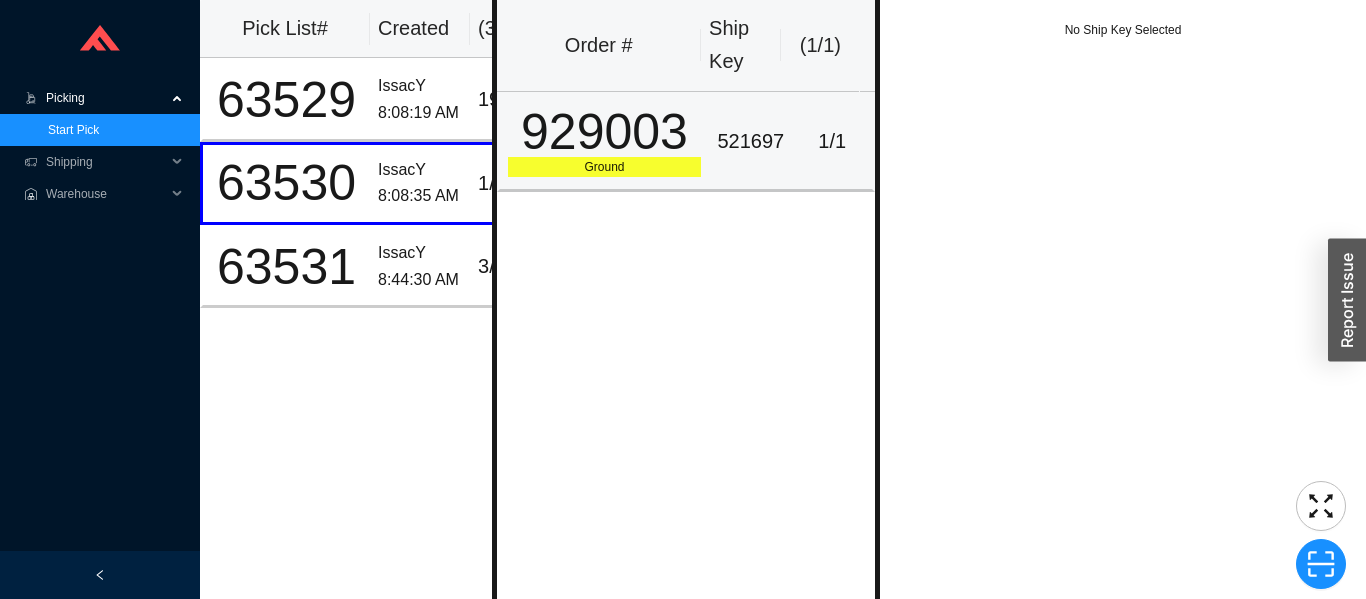 click on "929003 Ground" at bounding box center [603, 142] 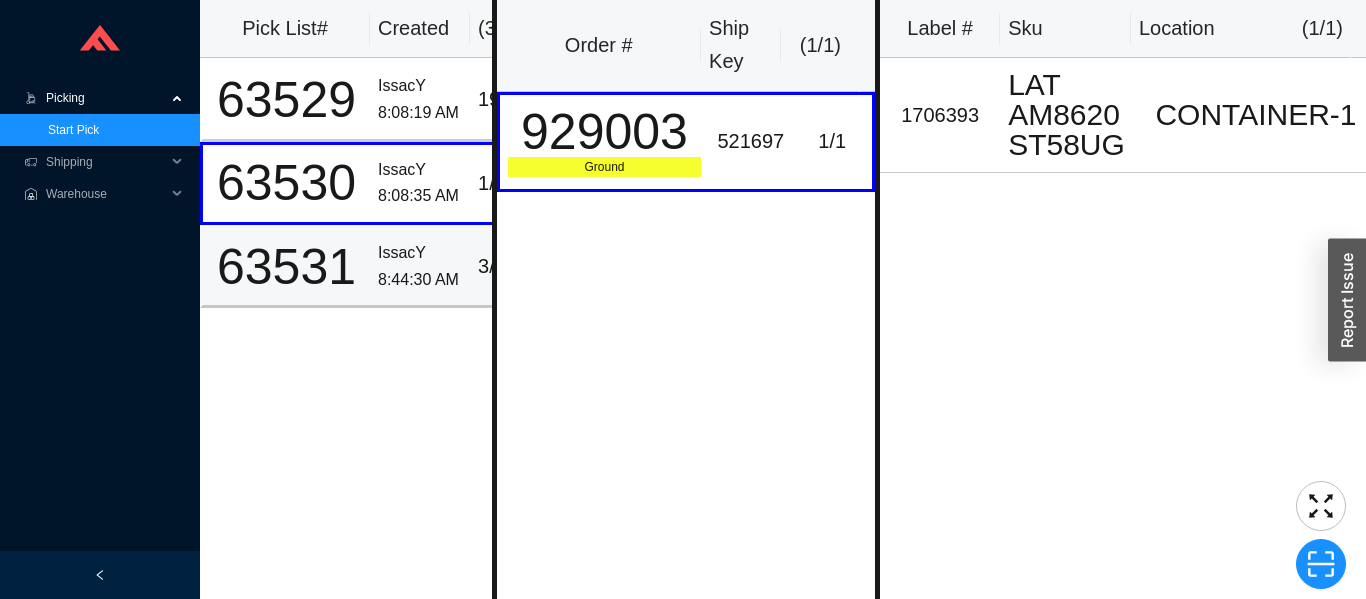 click on "IssacY" at bounding box center [420, 253] 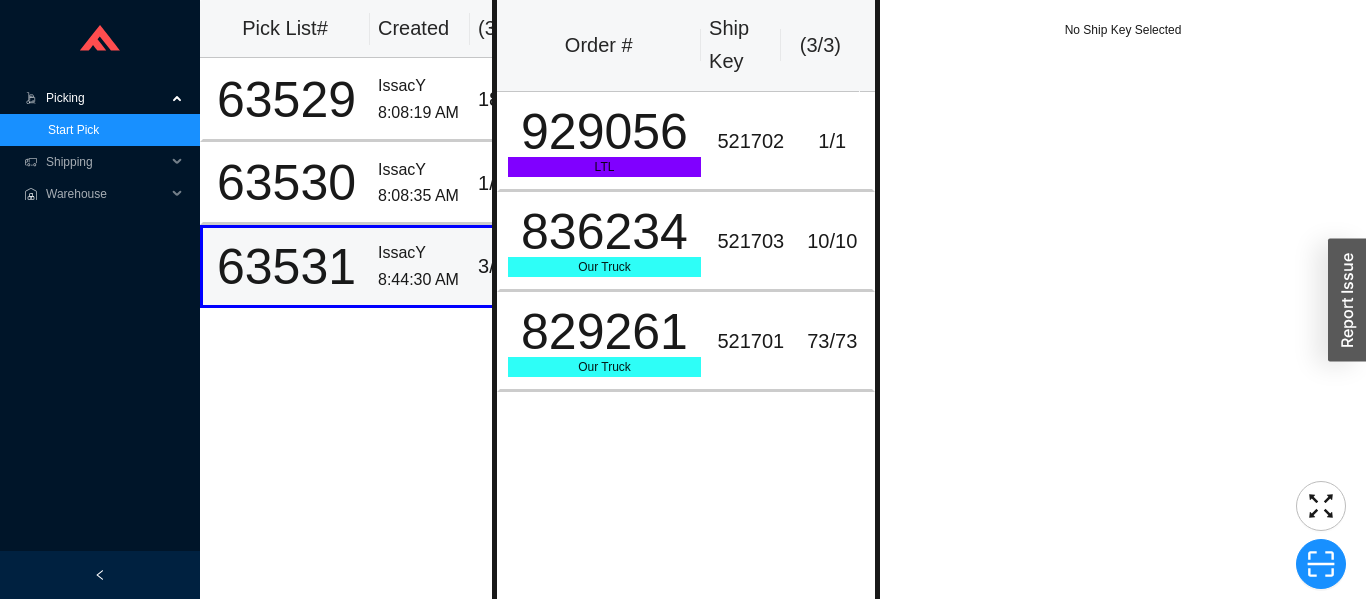 click on "8:08:35 AM" at bounding box center [420, 196] 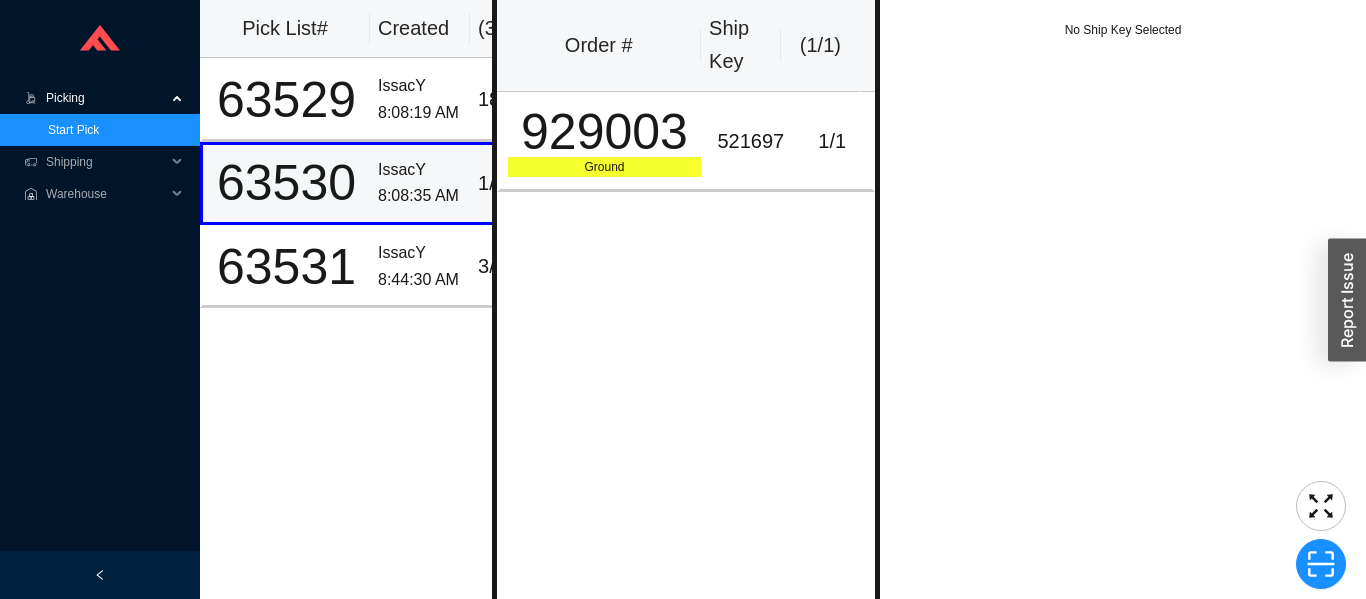 click on "521697" at bounding box center (750, 141) 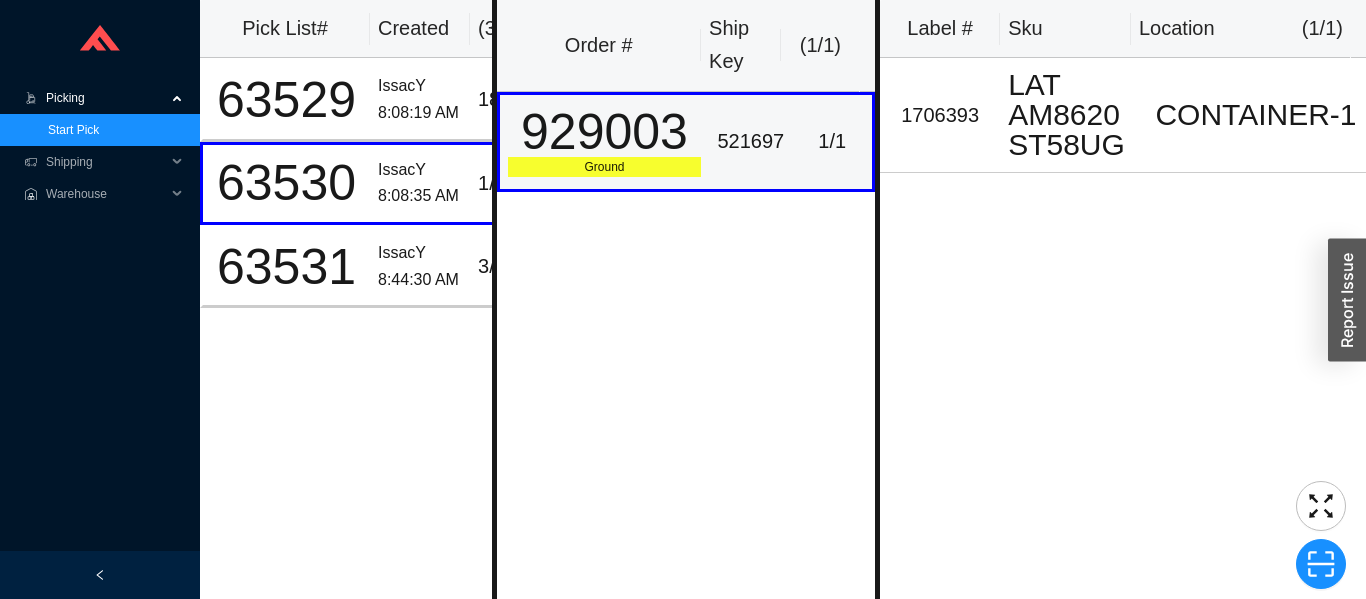 click on "63529" at bounding box center (285, 99) 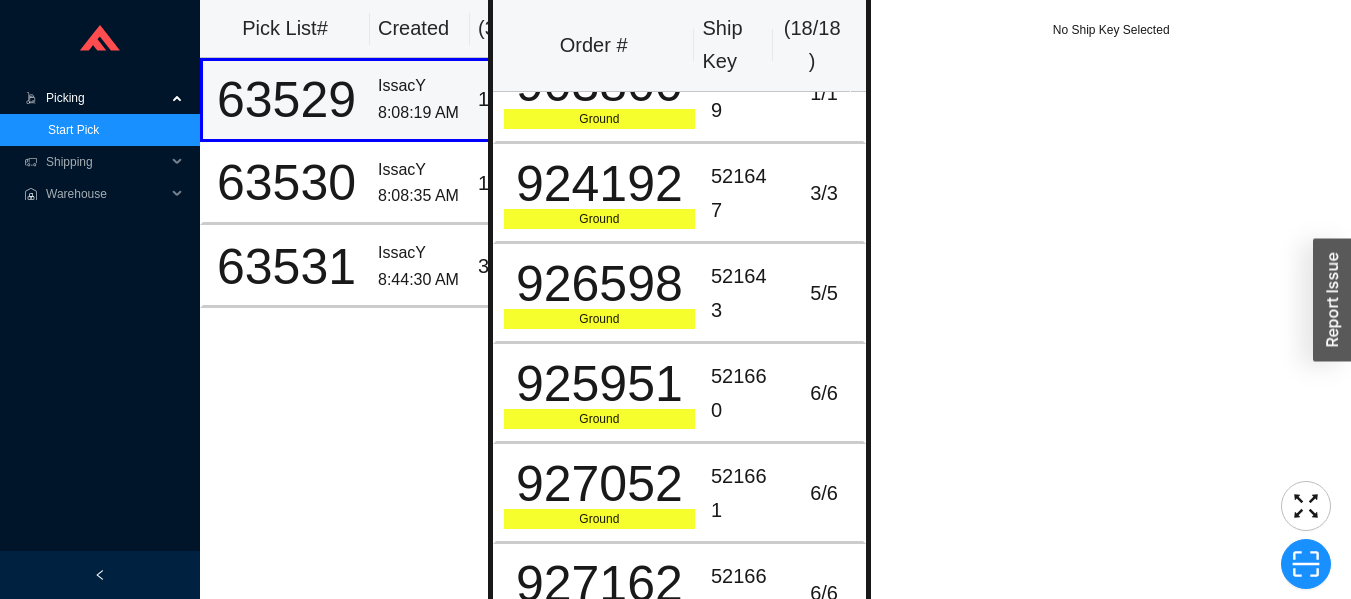 scroll, scrollTop: 0, scrollLeft: 0, axis: both 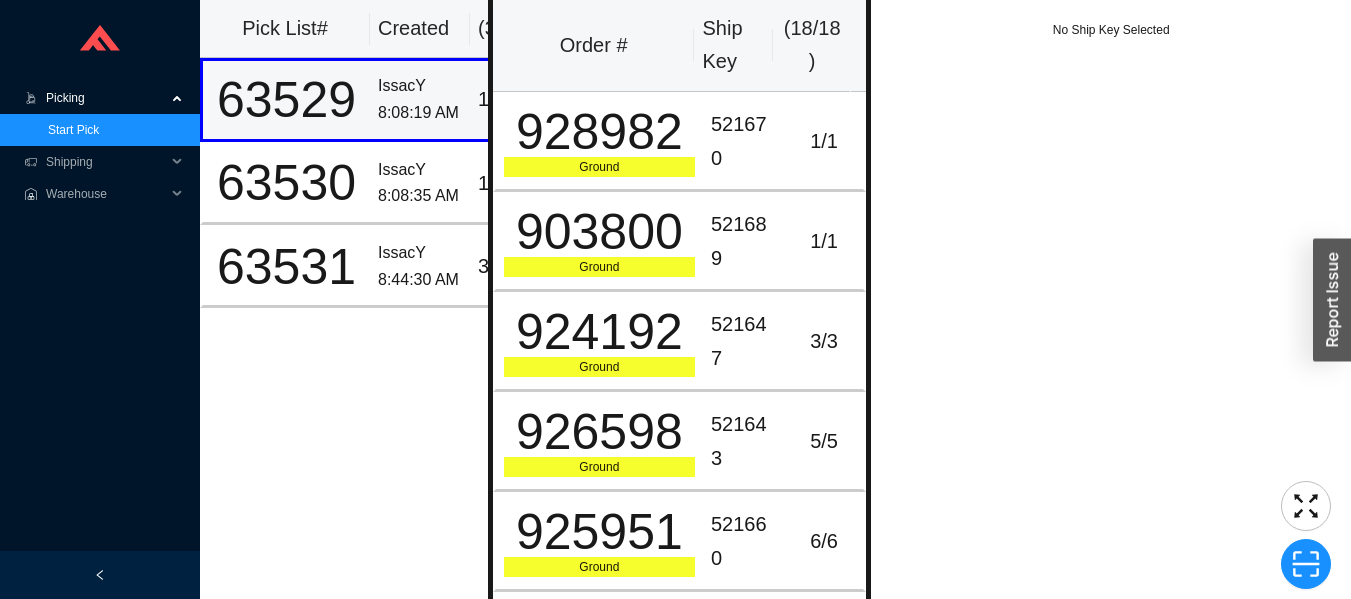 click on "1 / 1" at bounding box center (824, 141) 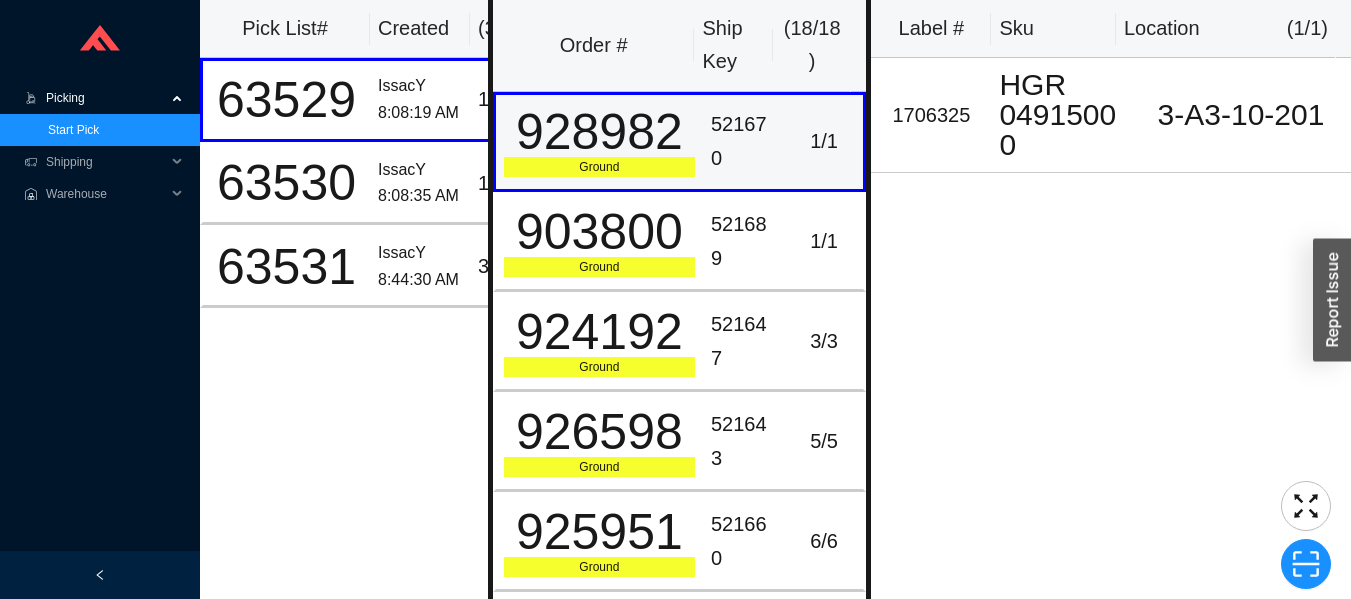 click on "521689" at bounding box center [744, 242] 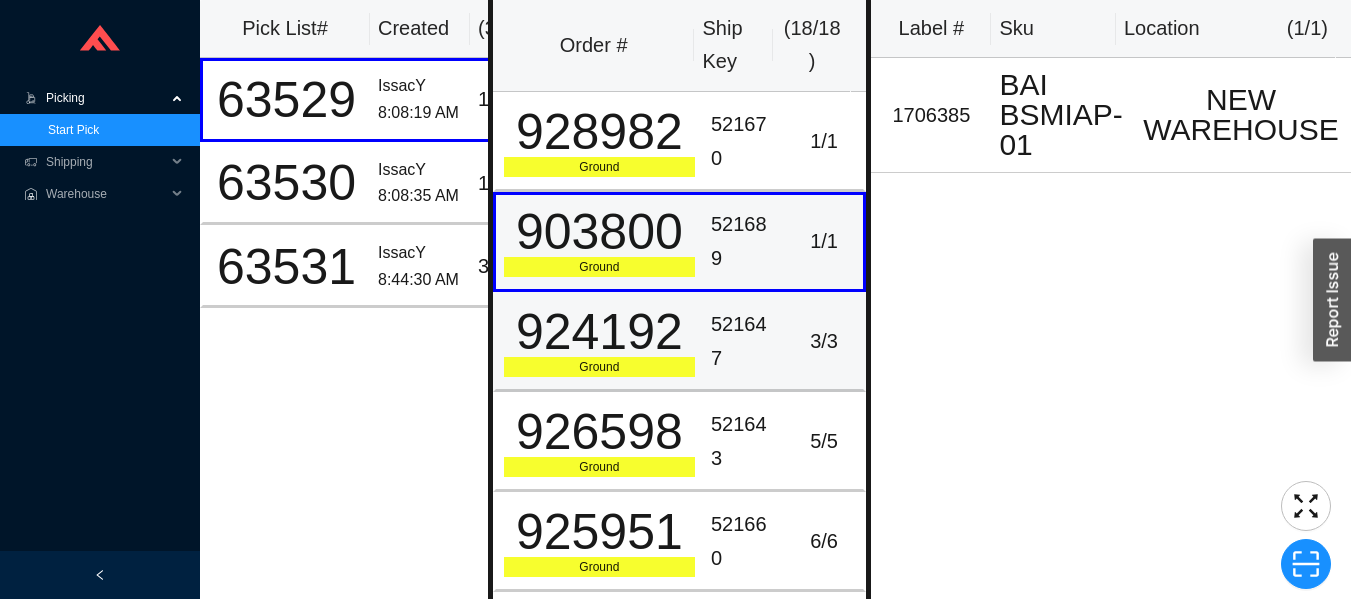 click on "3 / 3" at bounding box center (826, 342) 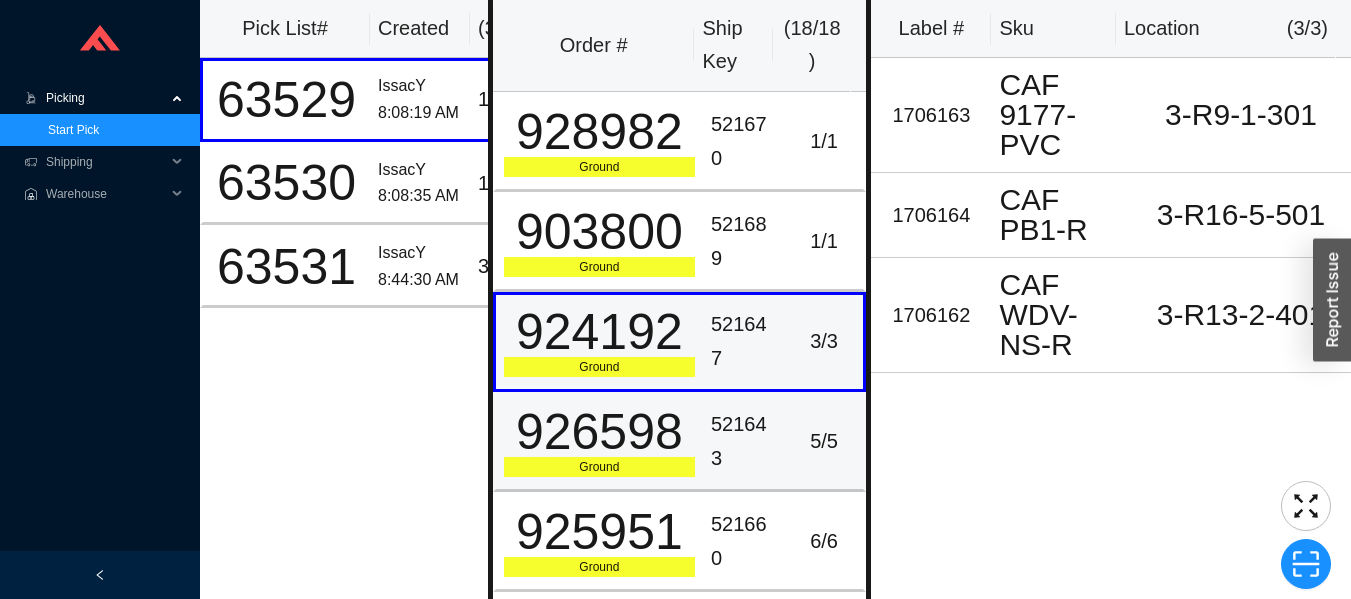 click on "5 / 5" at bounding box center (826, 442) 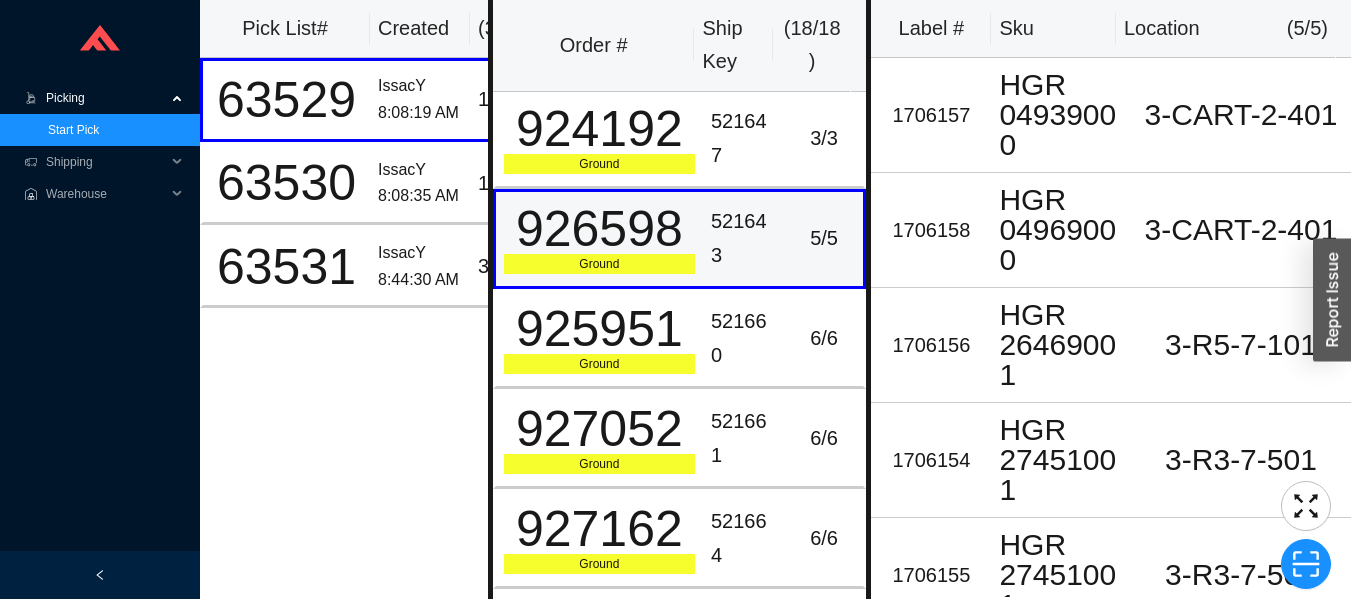 scroll, scrollTop: 218, scrollLeft: 0, axis: vertical 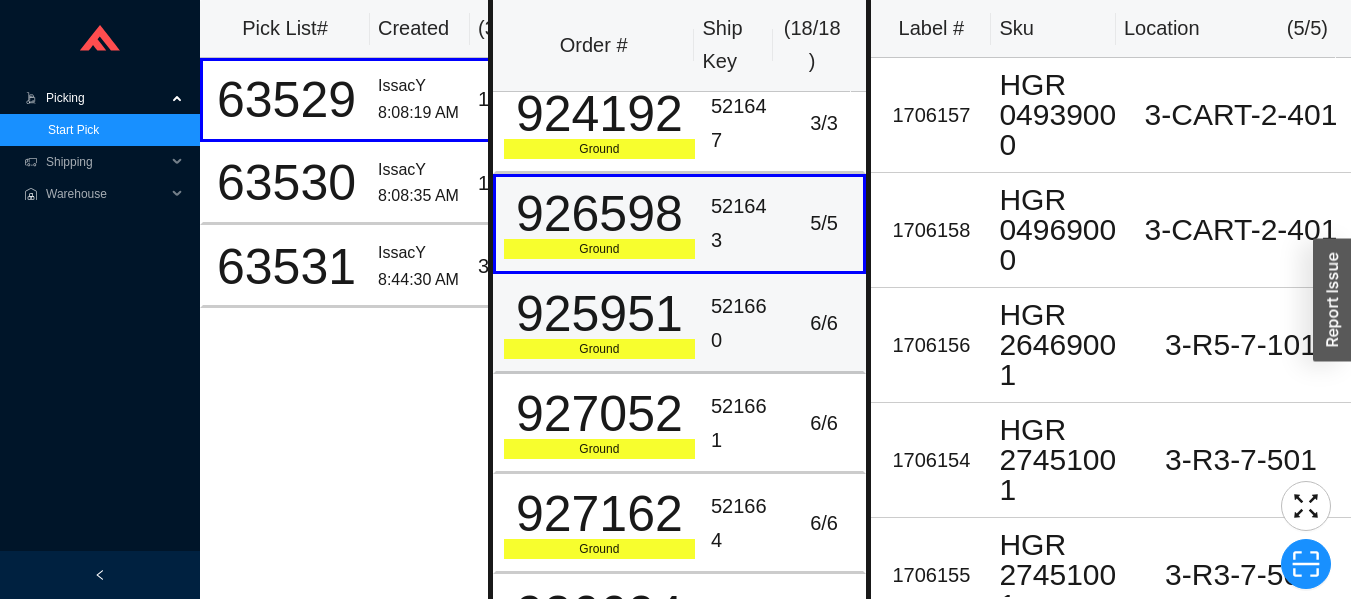 click on "6 / 6" at bounding box center (826, 324) 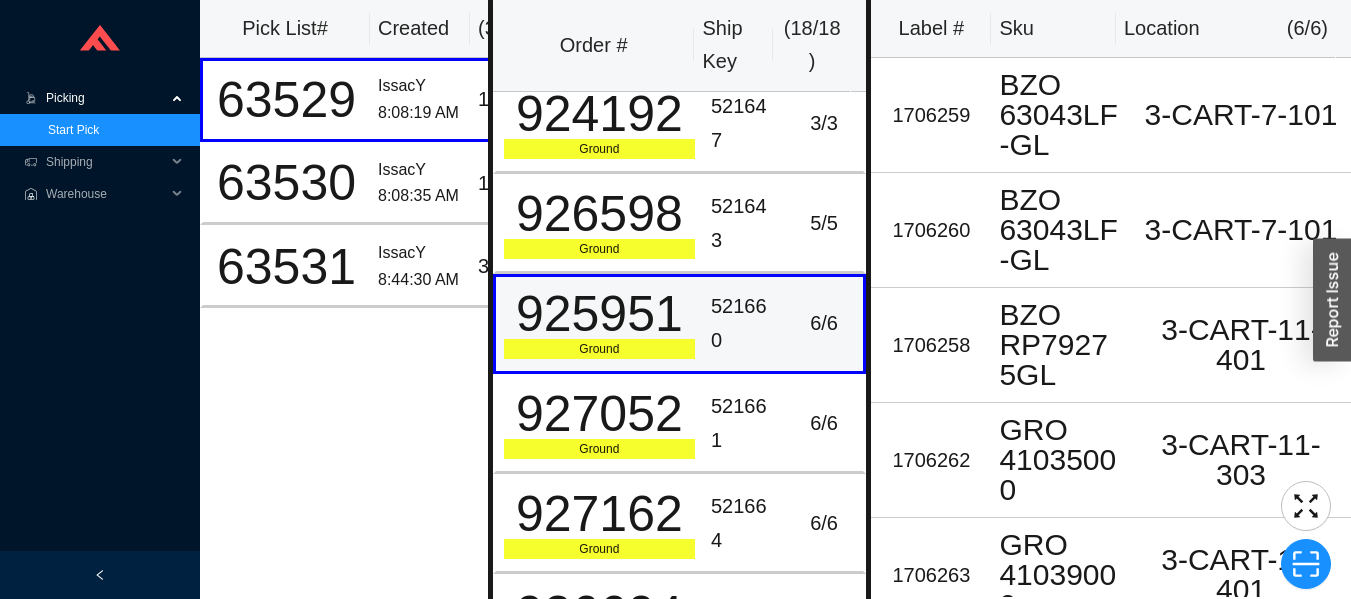 click on "6 / 6" at bounding box center (826, 424) 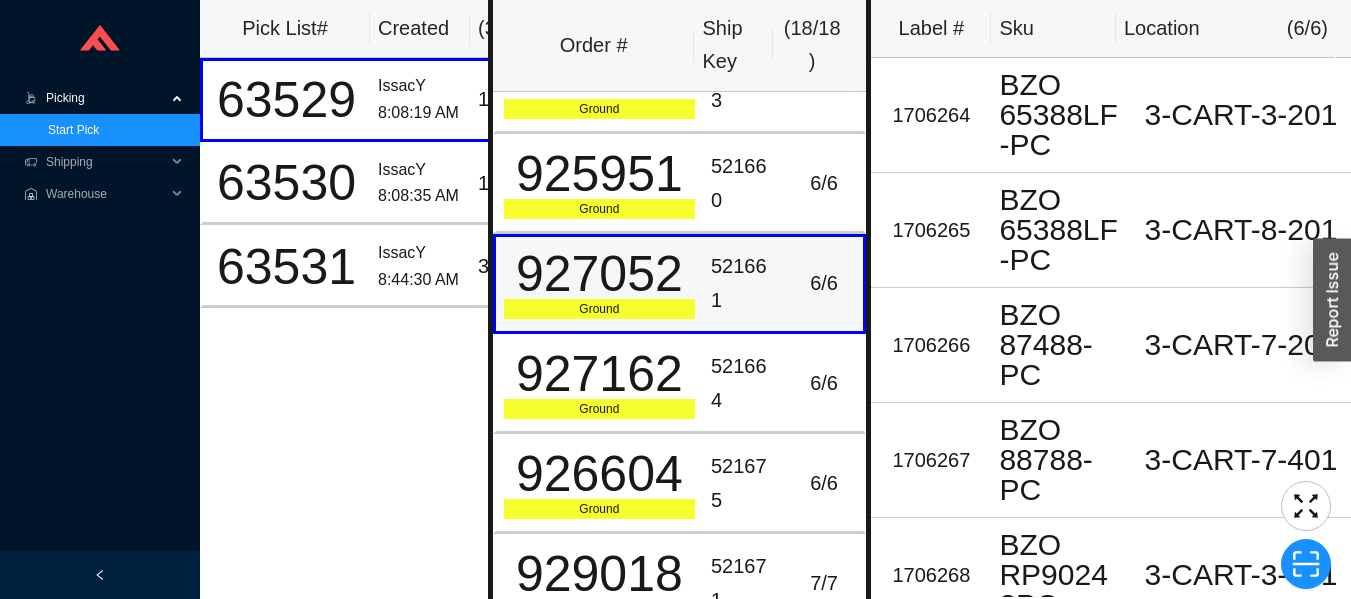 scroll, scrollTop: 373, scrollLeft: 0, axis: vertical 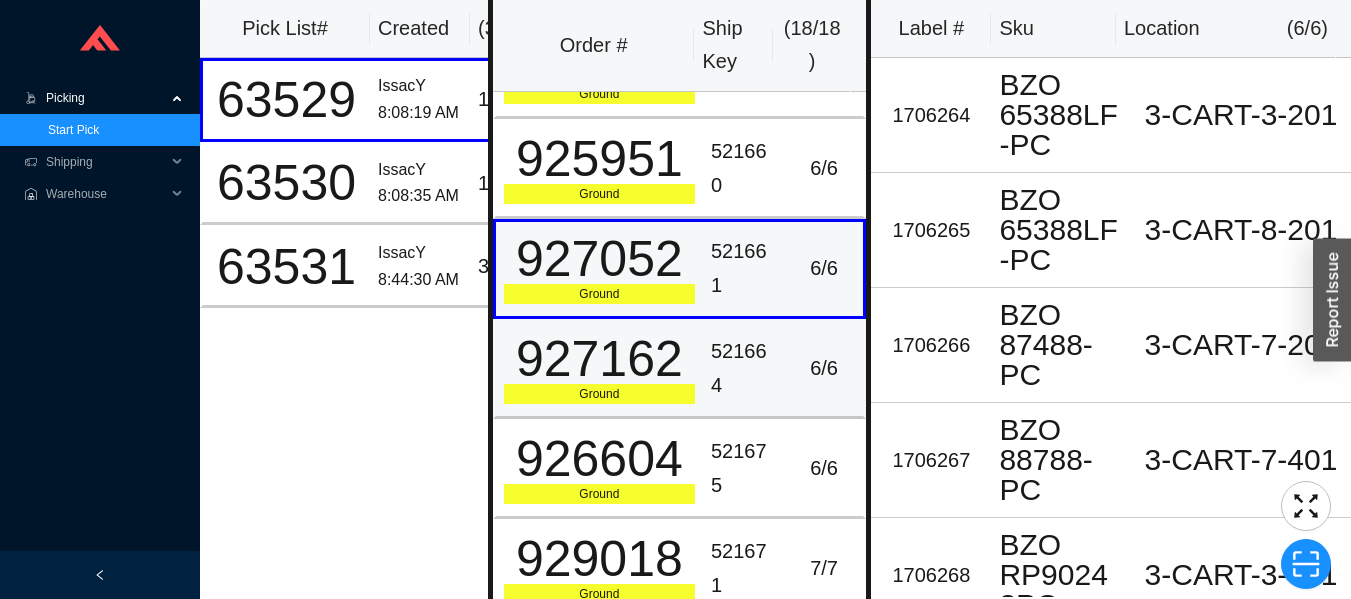 click on "6 / 6" at bounding box center (826, 369) 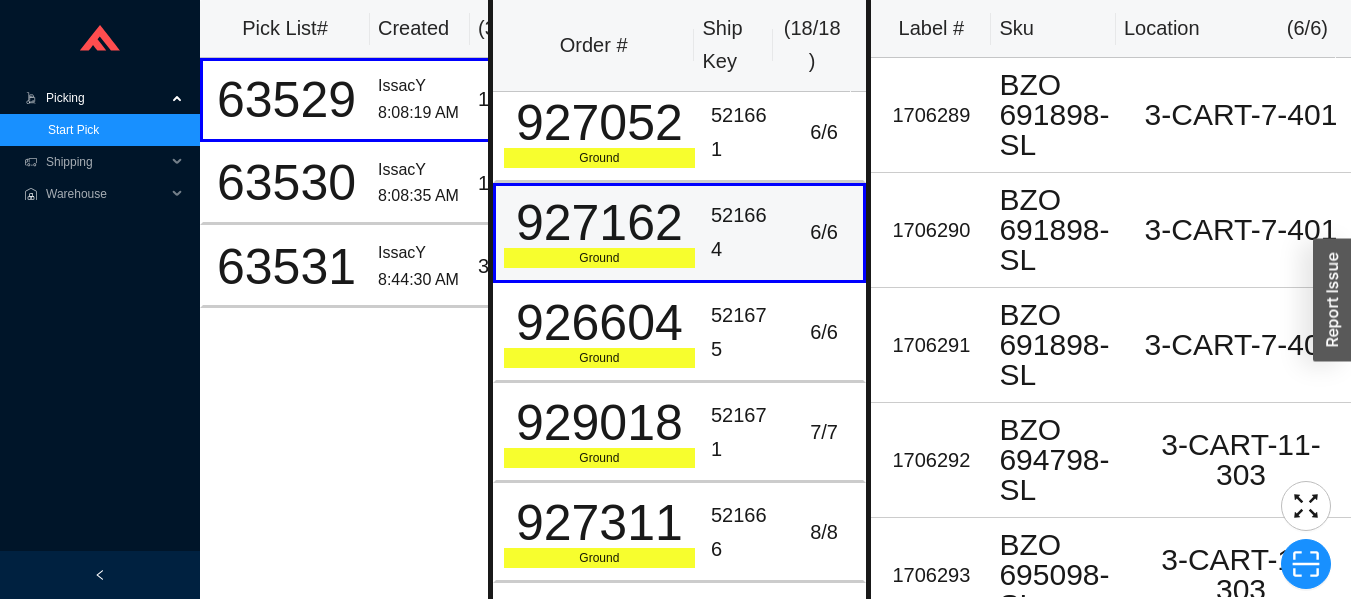 scroll, scrollTop: 511, scrollLeft: 0, axis: vertical 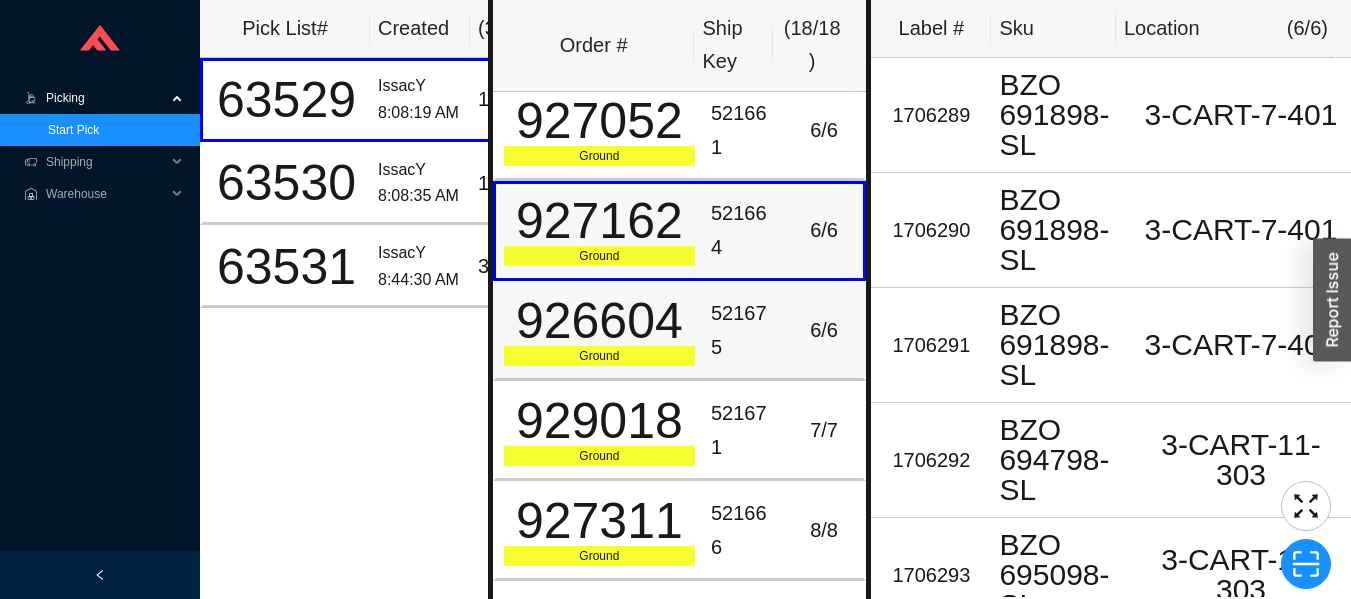 click on "6 / 6" at bounding box center [826, 331] 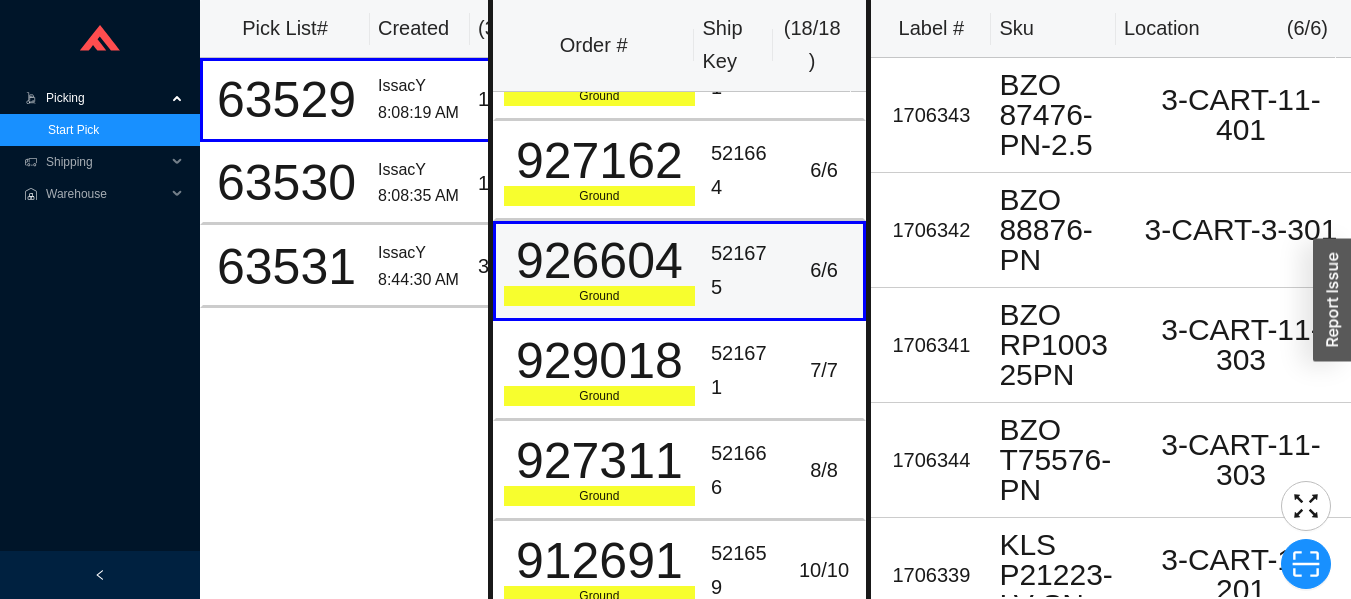 scroll, scrollTop: 586, scrollLeft: 0, axis: vertical 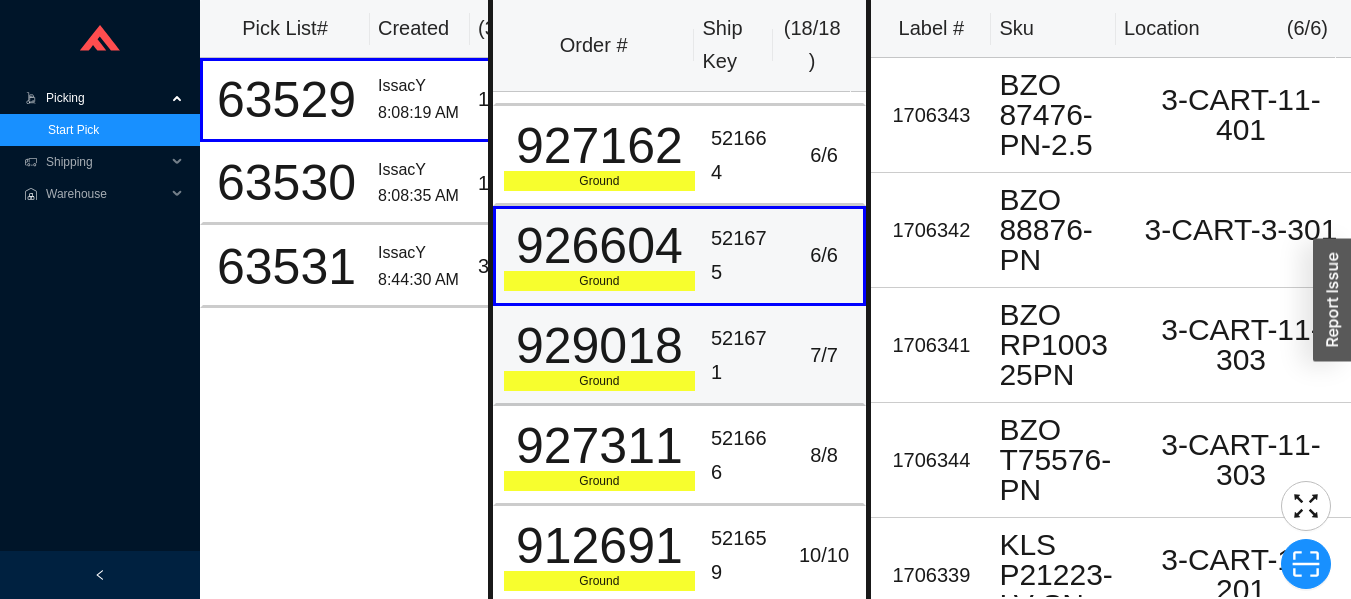 click on "7 / 7" at bounding box center [824, 355] 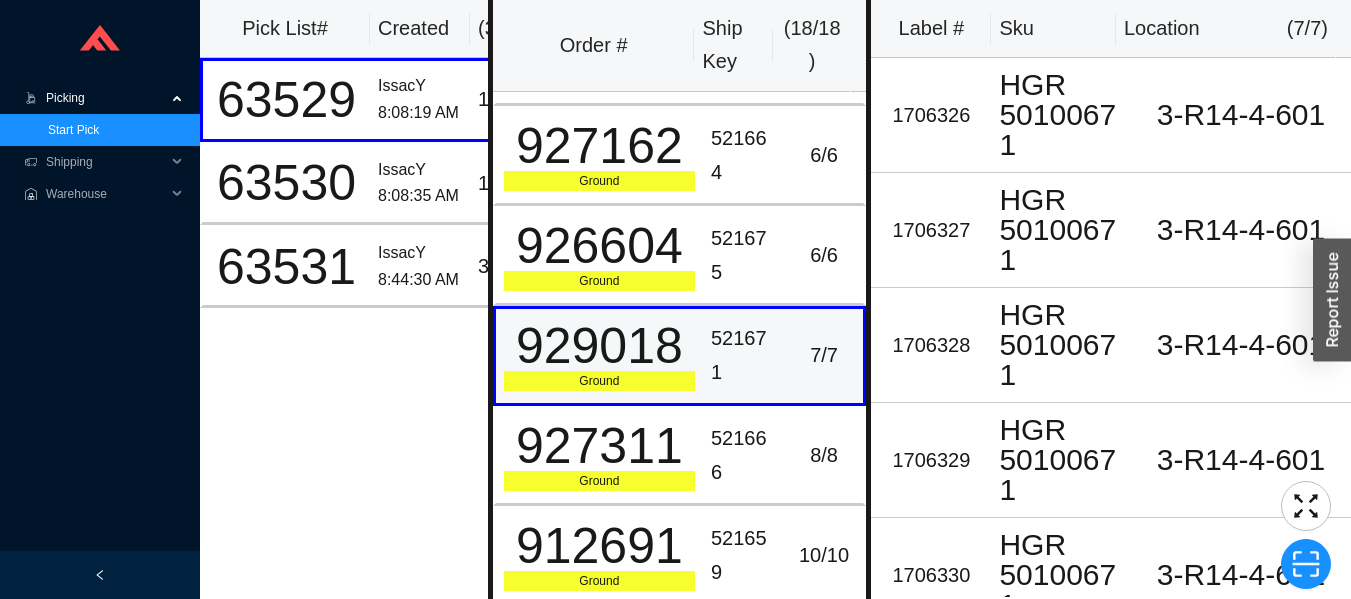 click on "8 / 8" at bounding box center (826, 456) 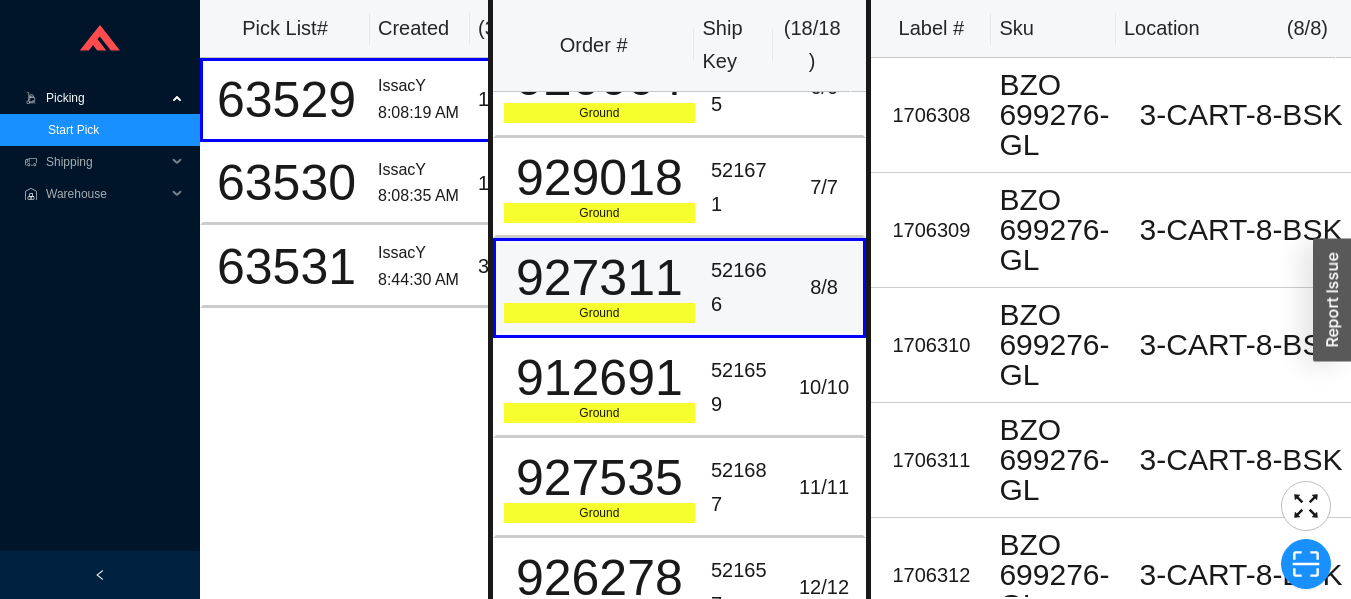 scroll, scrollTop: 758, scrollLeft: 0, axis: vertical 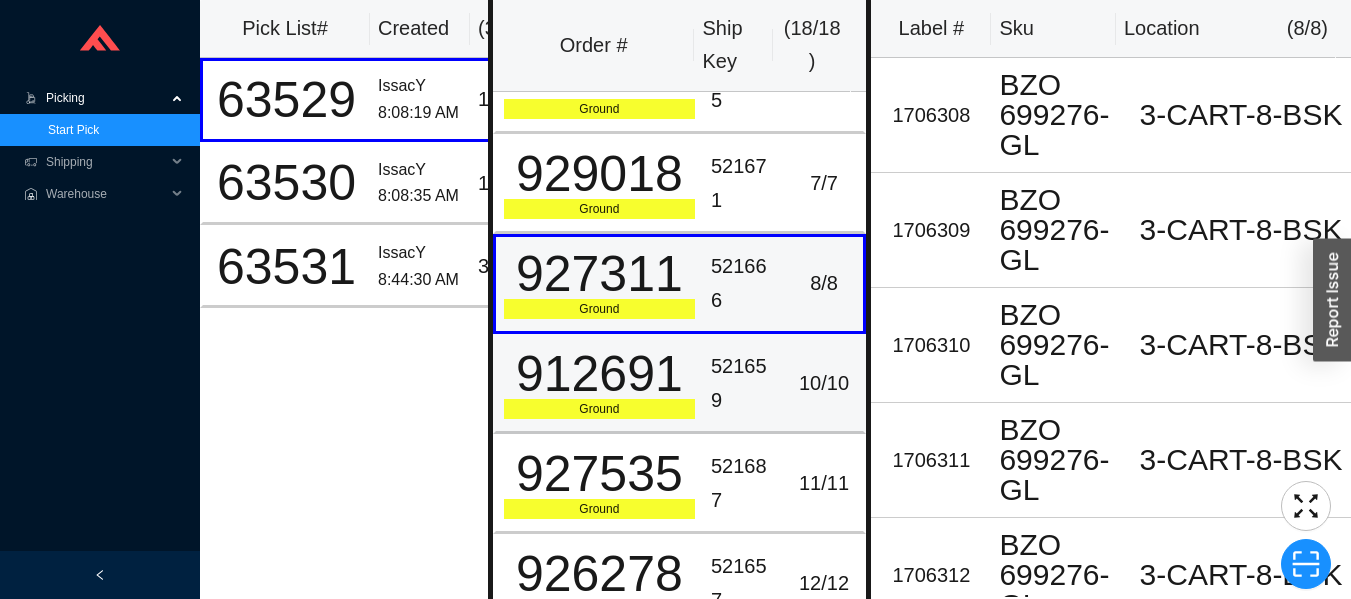 click on "10 / 10" at bounding box center (824, 383) 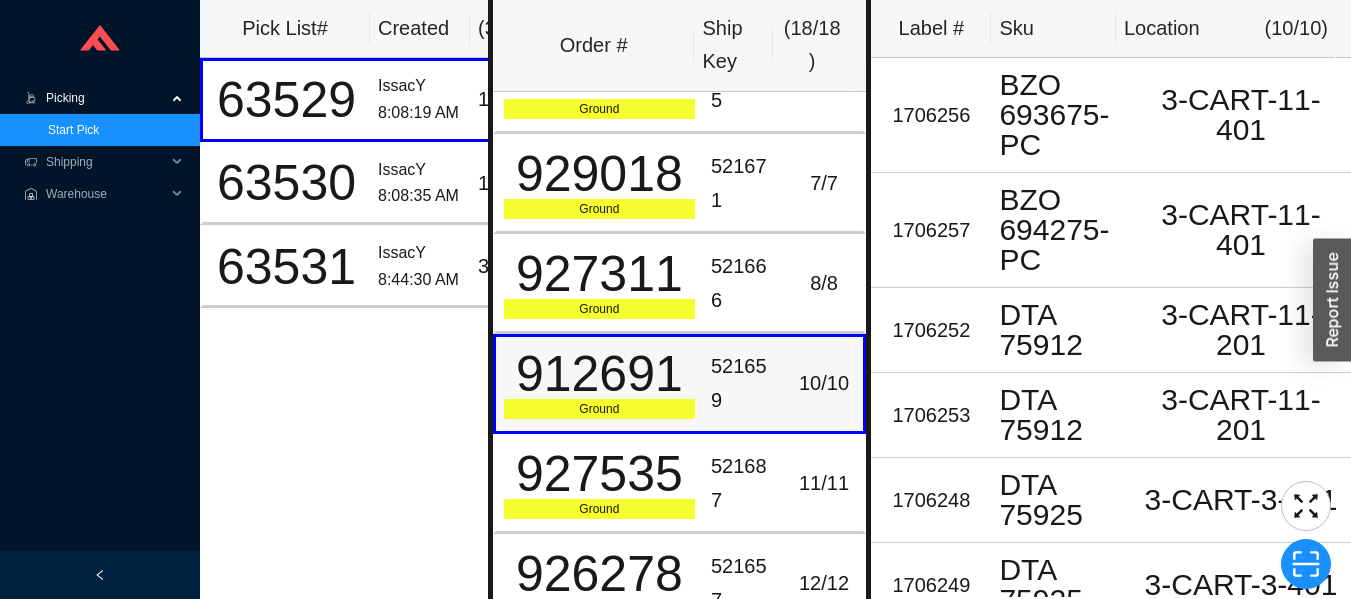 click on "11 / 11" at bounding box center [826, 484] 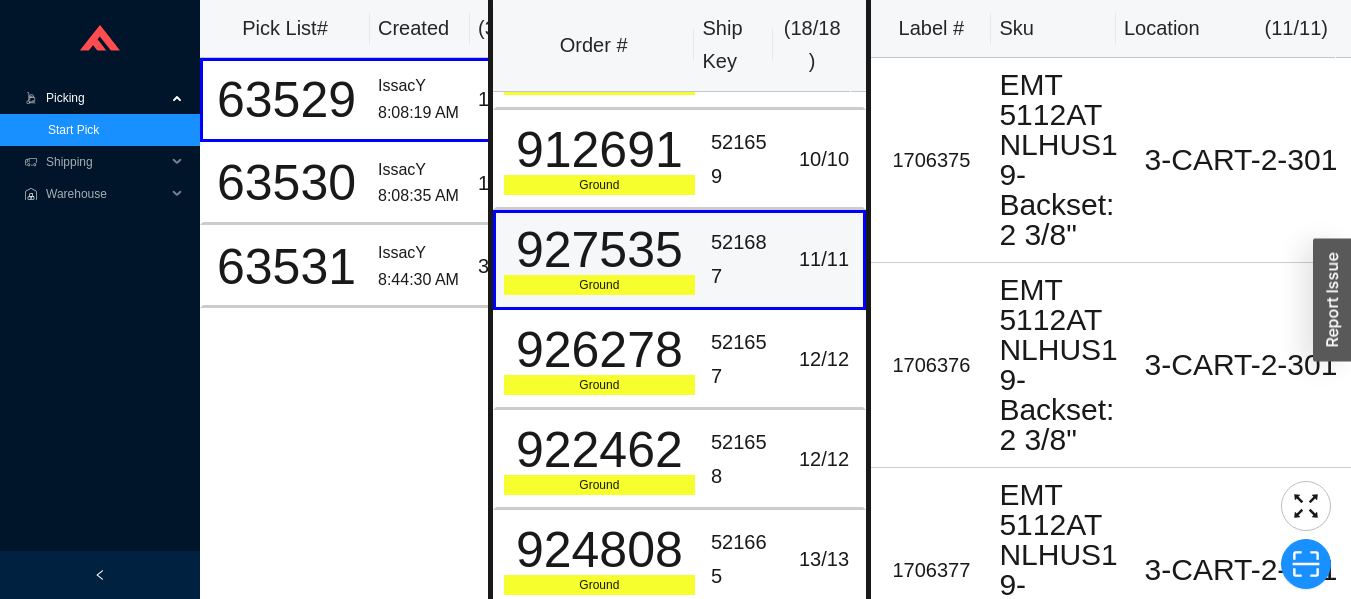 scroll, scrollTop: 995, scrollLeft: 0, axis: vertical 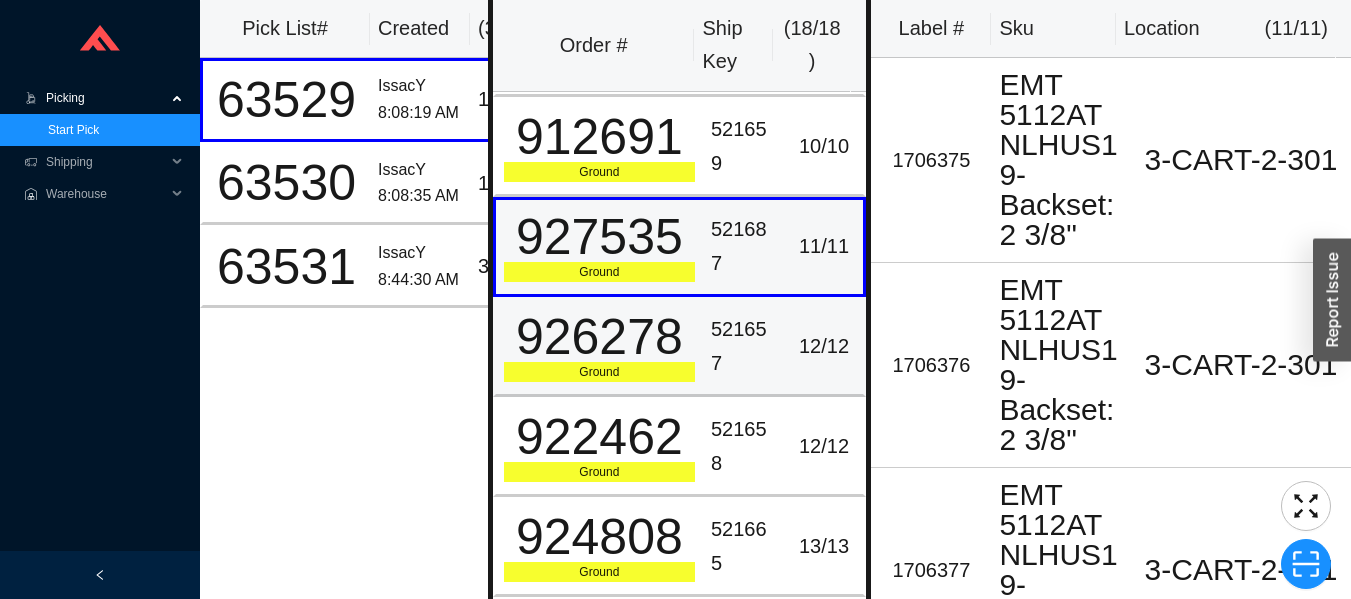 click on "12 / 12" at bounding box center [824, 346] 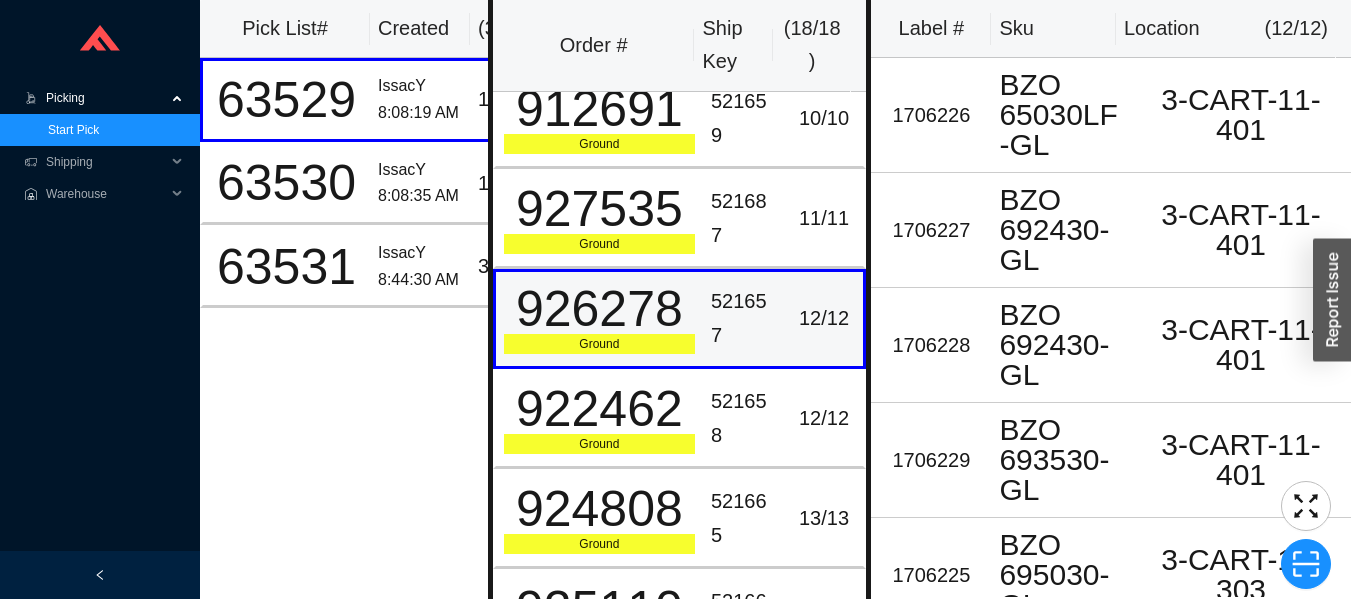 scroll, scrollTop: 1025, scrollLeft: 0, axis: vertical 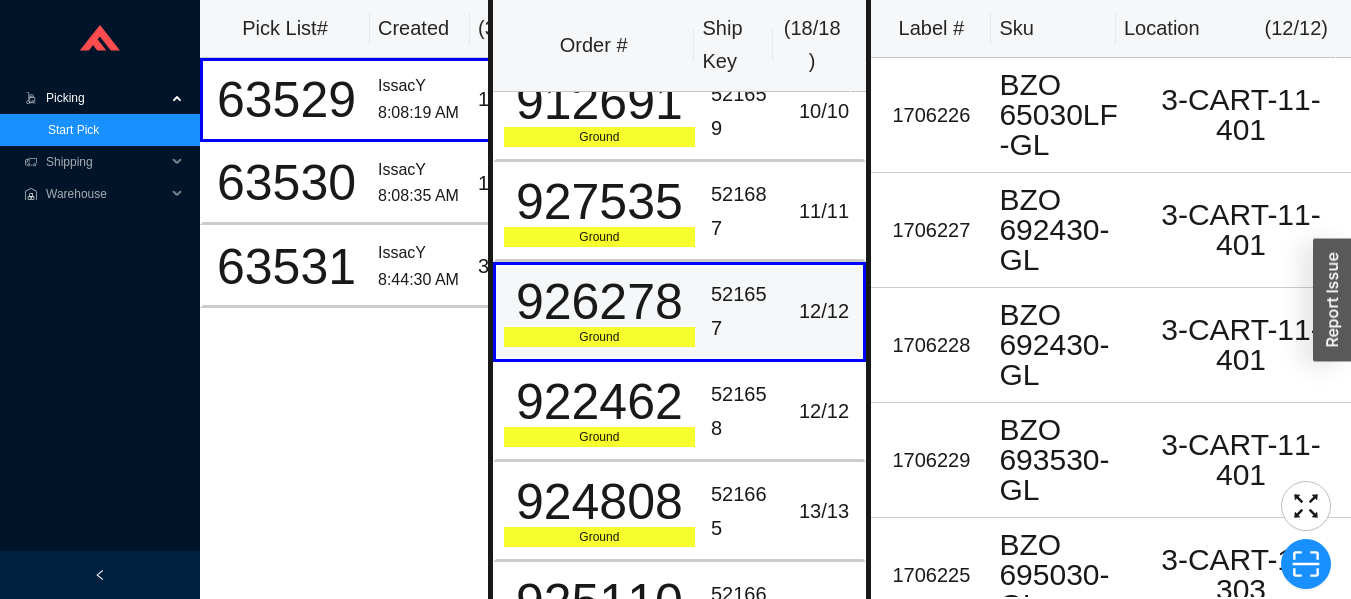 click on "12 / 12" at bounding box center [824, 411] 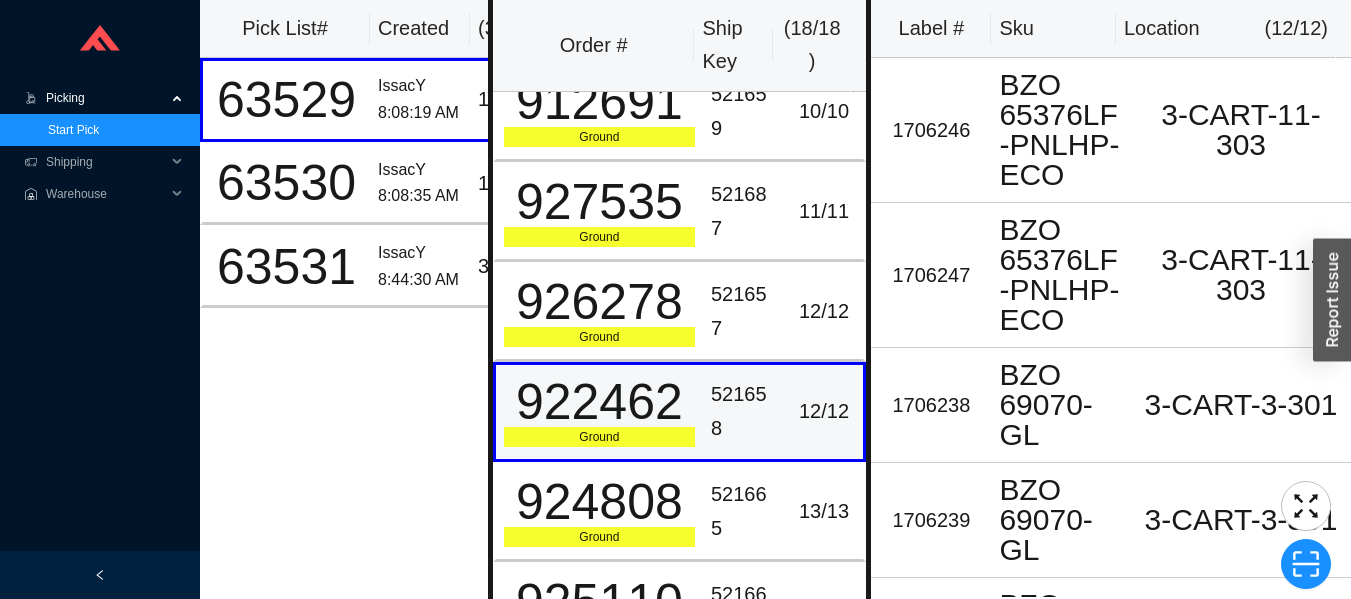 click on "13 / 13" at bounding box center [826, 512] 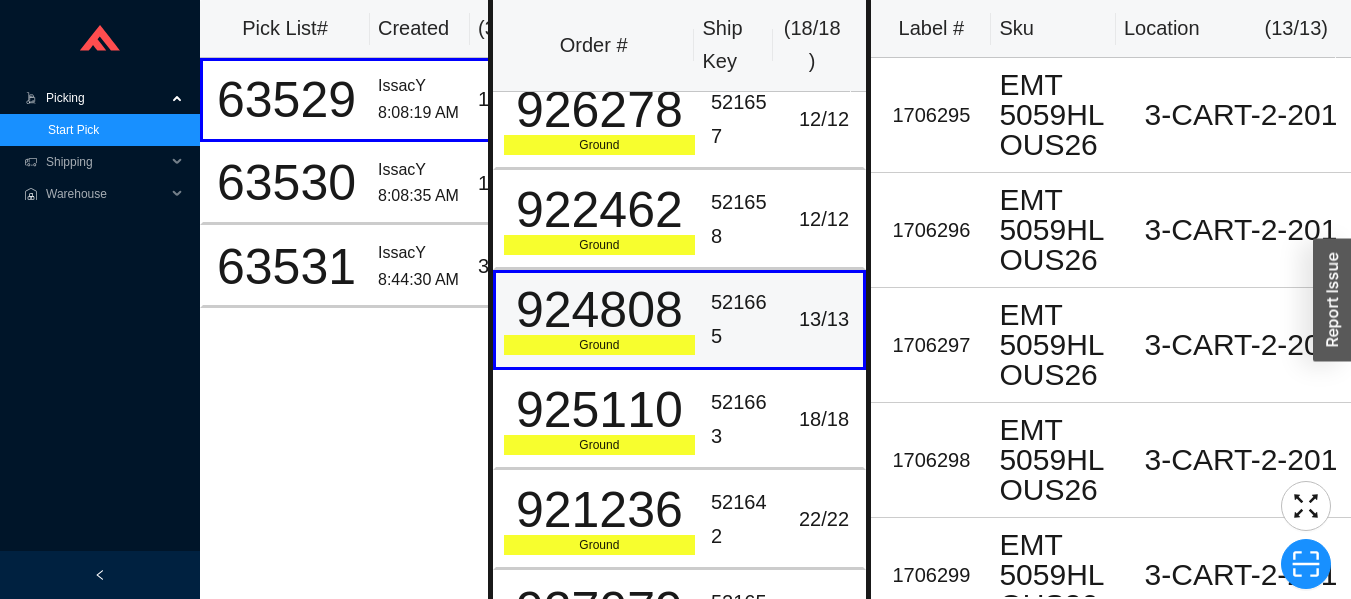 scroll, scrollTop: 1254, scrollLeft: 0, axis: vertical 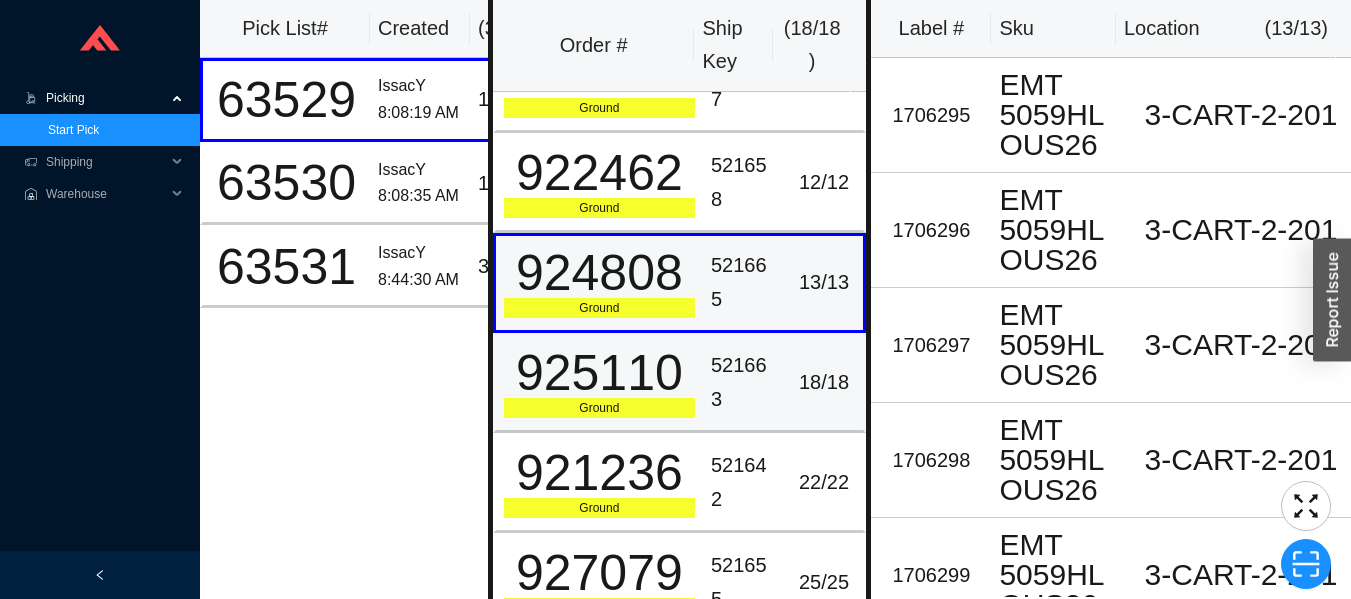 click on "18 / 18" at bounding box center [824, 382] 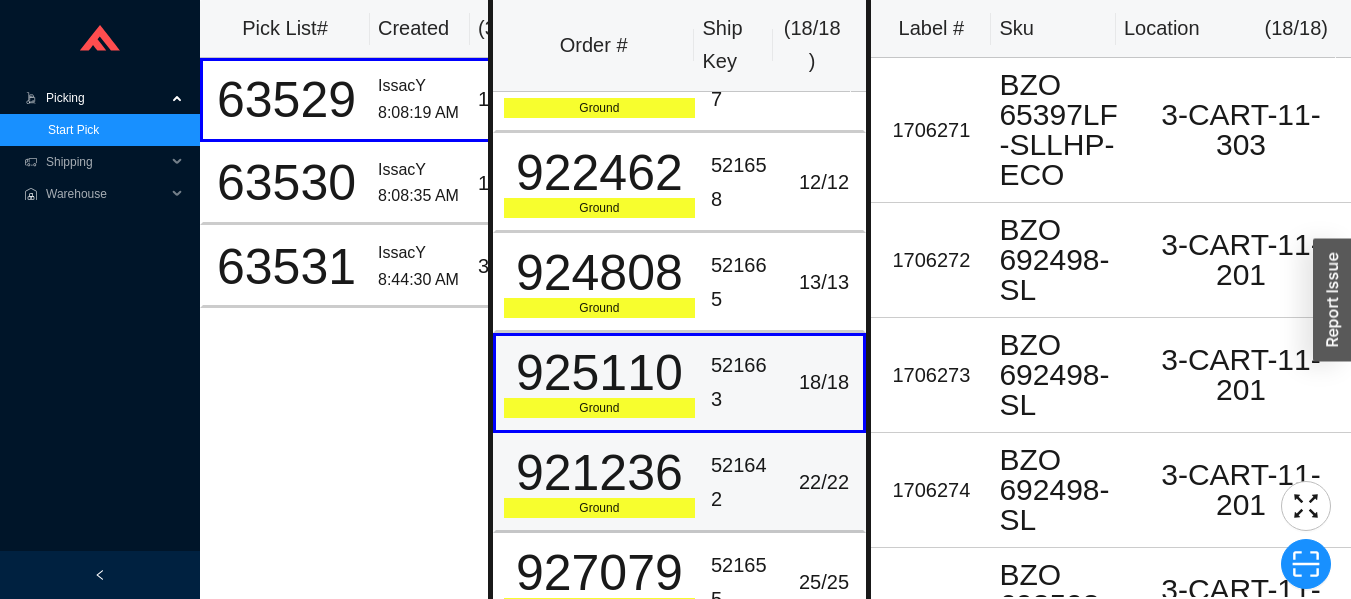 click on "22 / 22" at bounding box center [824, 482] 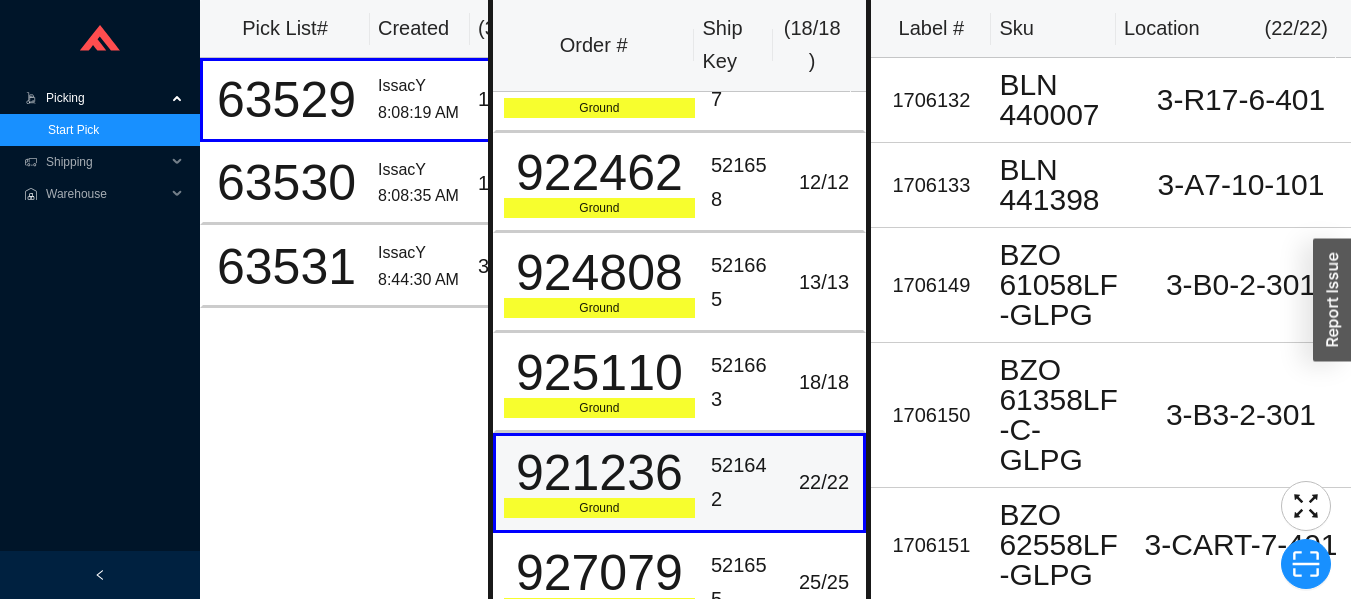 scroll, scrollTop: 1161, scrollLeft: 0, axis: vertical 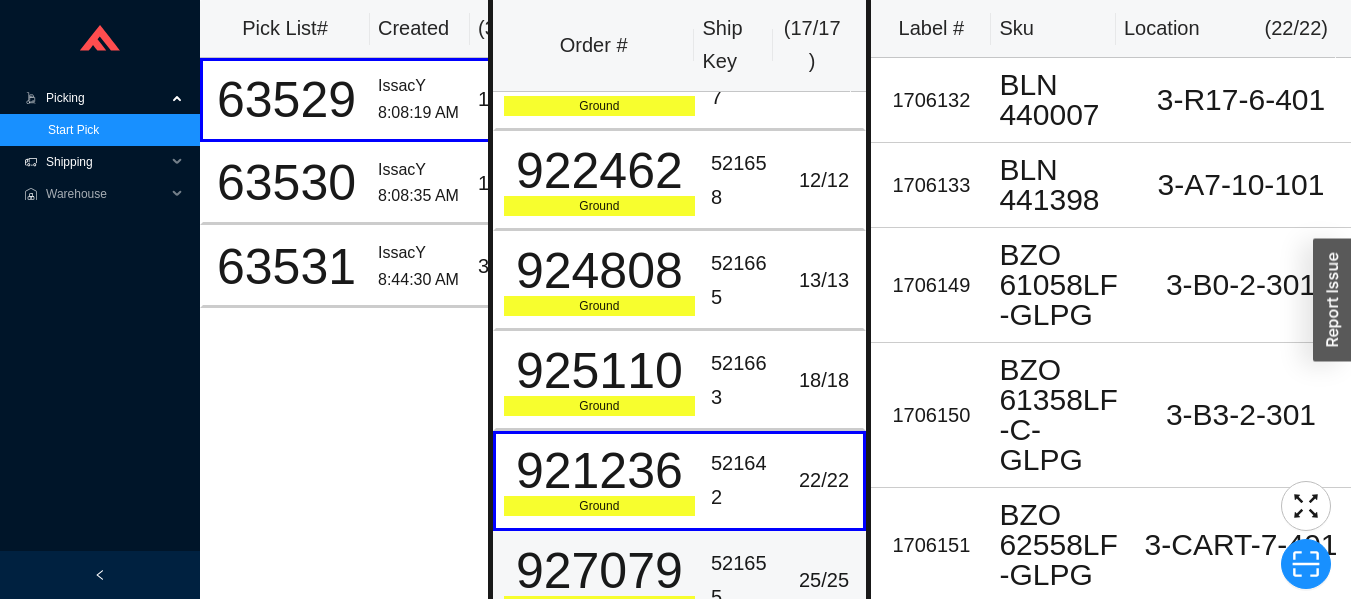 click on "Shipping" at bounding box center (106, 162) 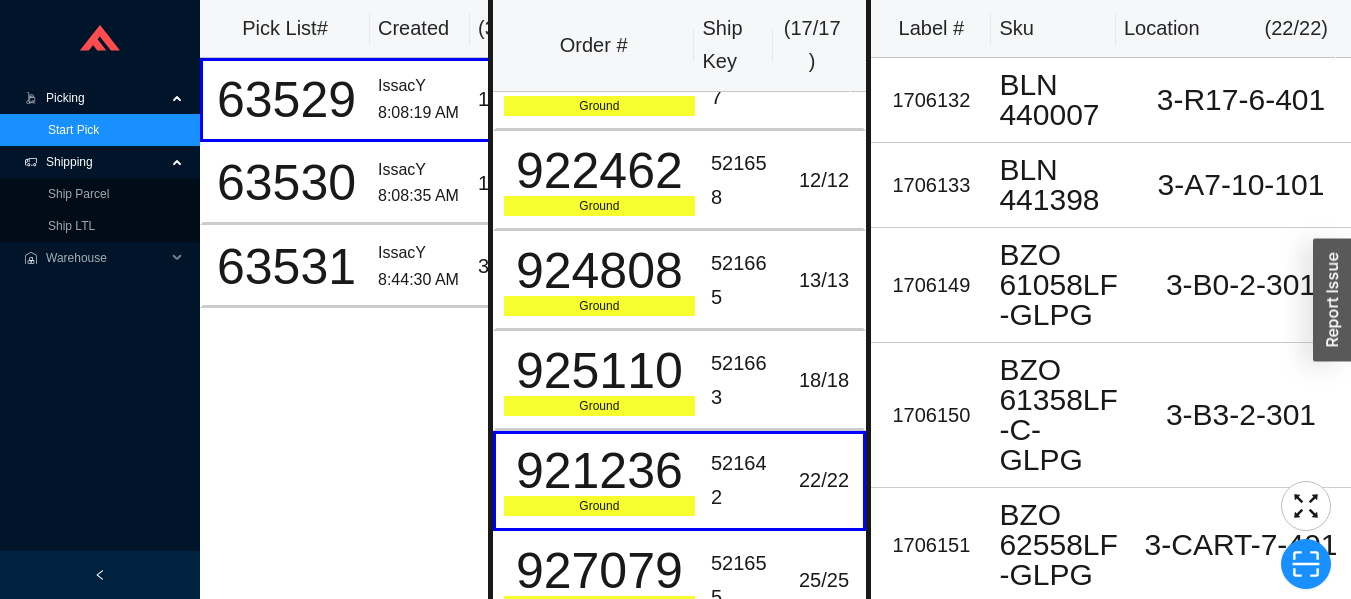 click on "Ship Parcel" at bounding box center [78, 194] 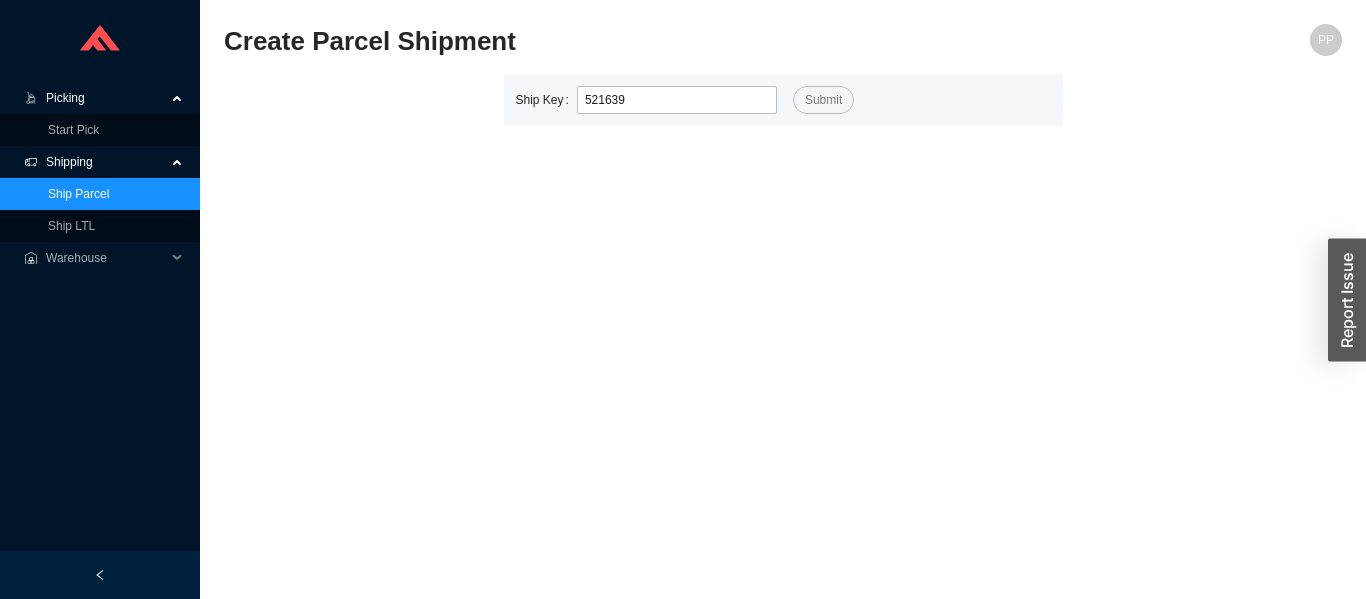 type on "521639" 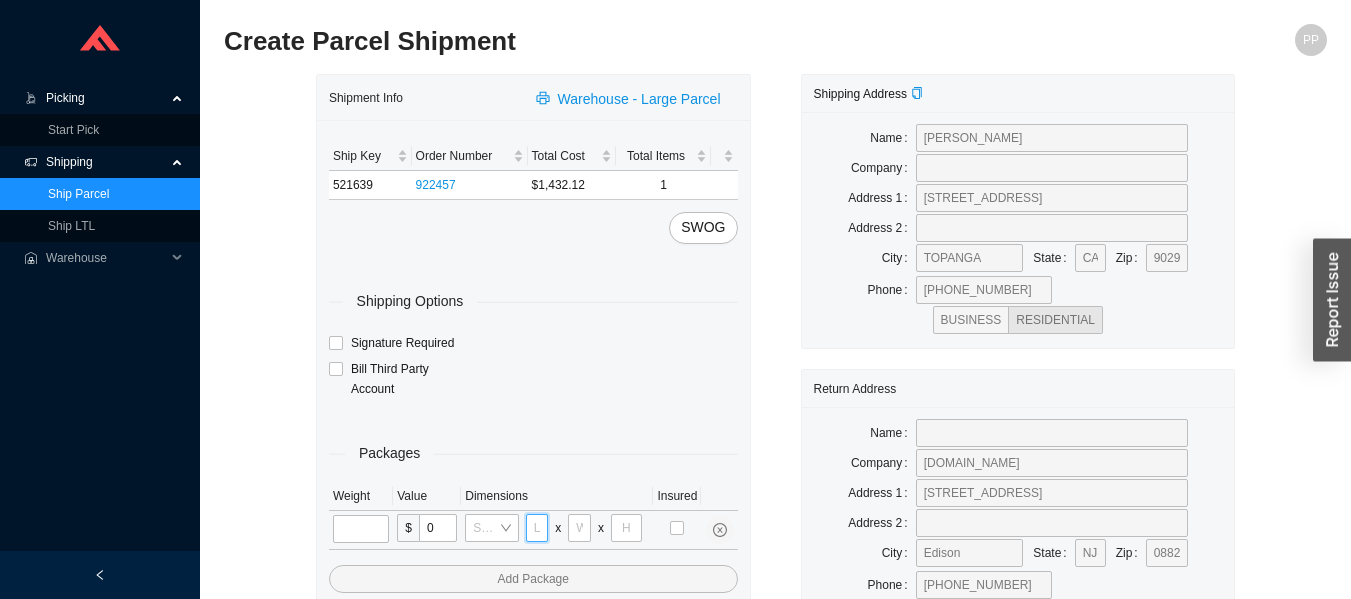 click at bounding box center [537, 528] 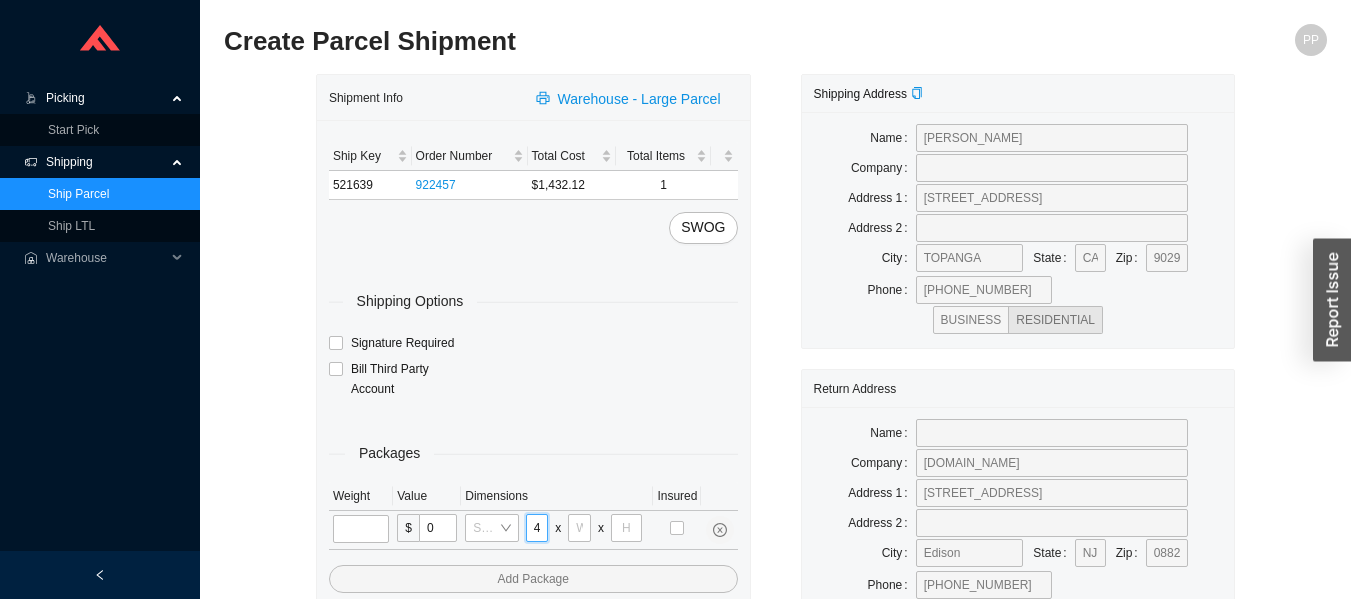 type on "44" 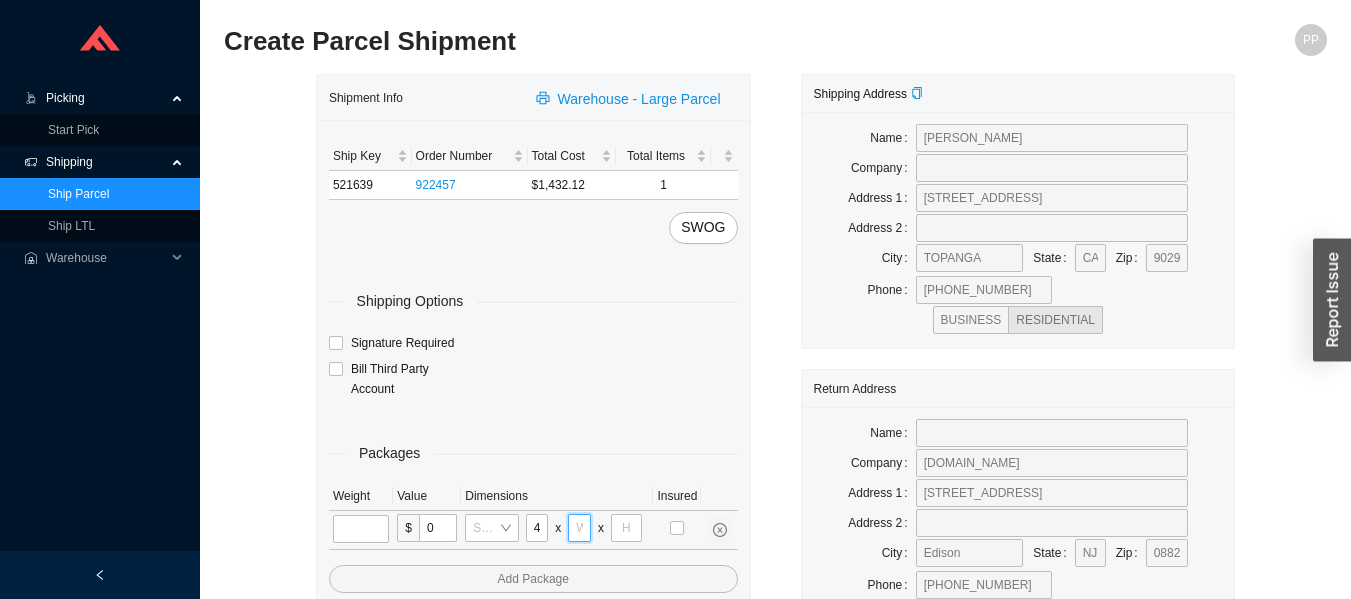 click at bounding box center (579, 528) 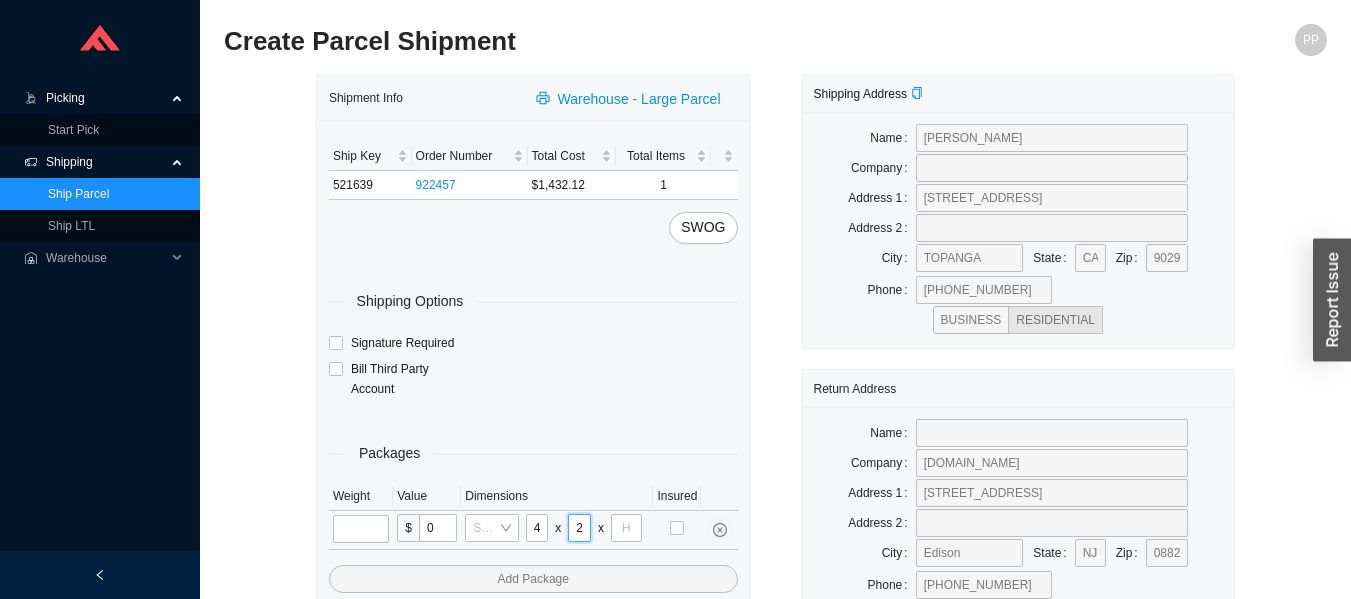 scroll, scrollTop: 0, scrollLeft: 6, axis: horizontal 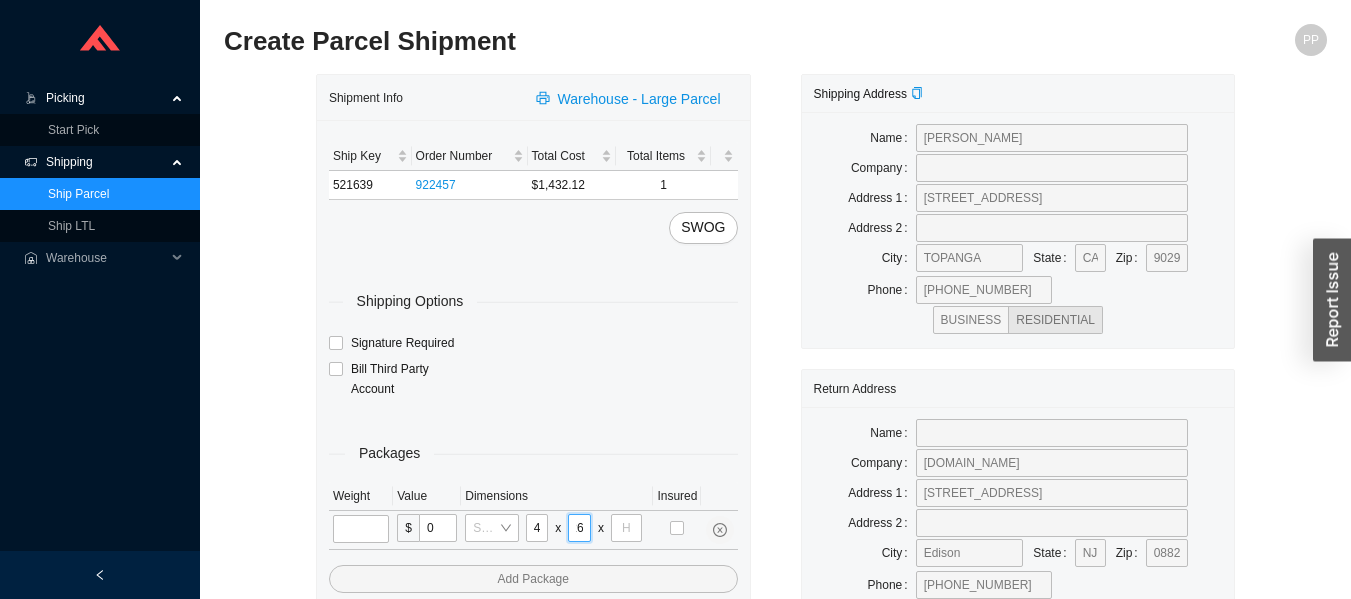 type on "26" 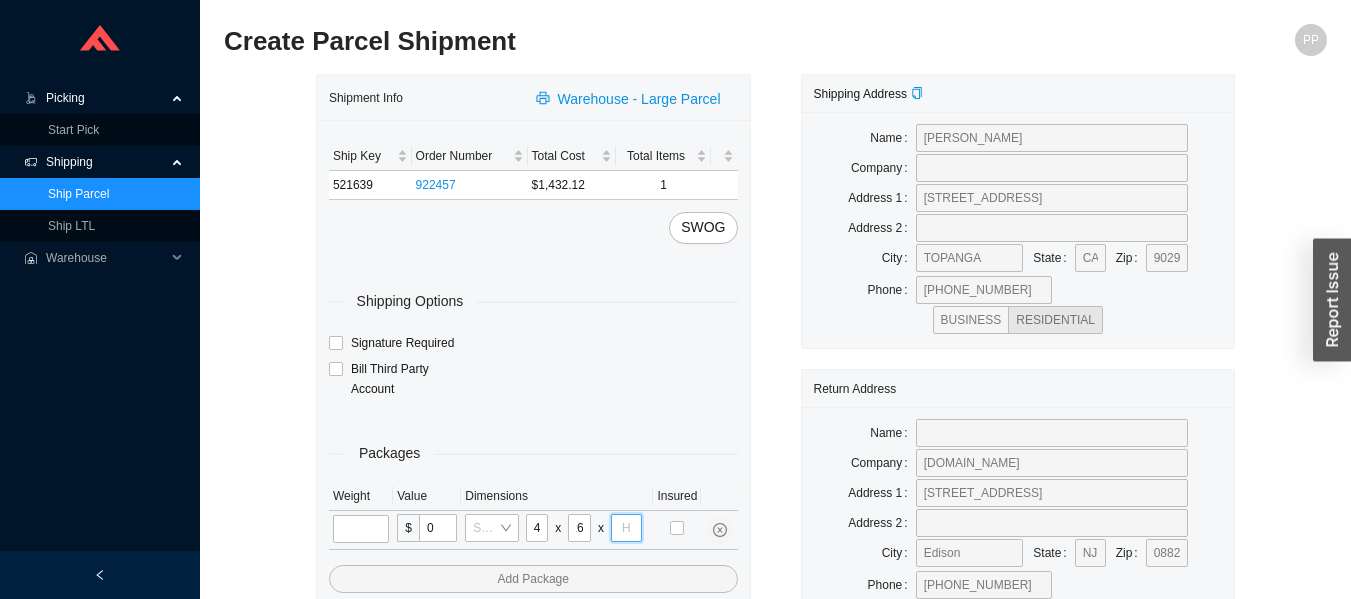 click at bounding box center (626, 528) 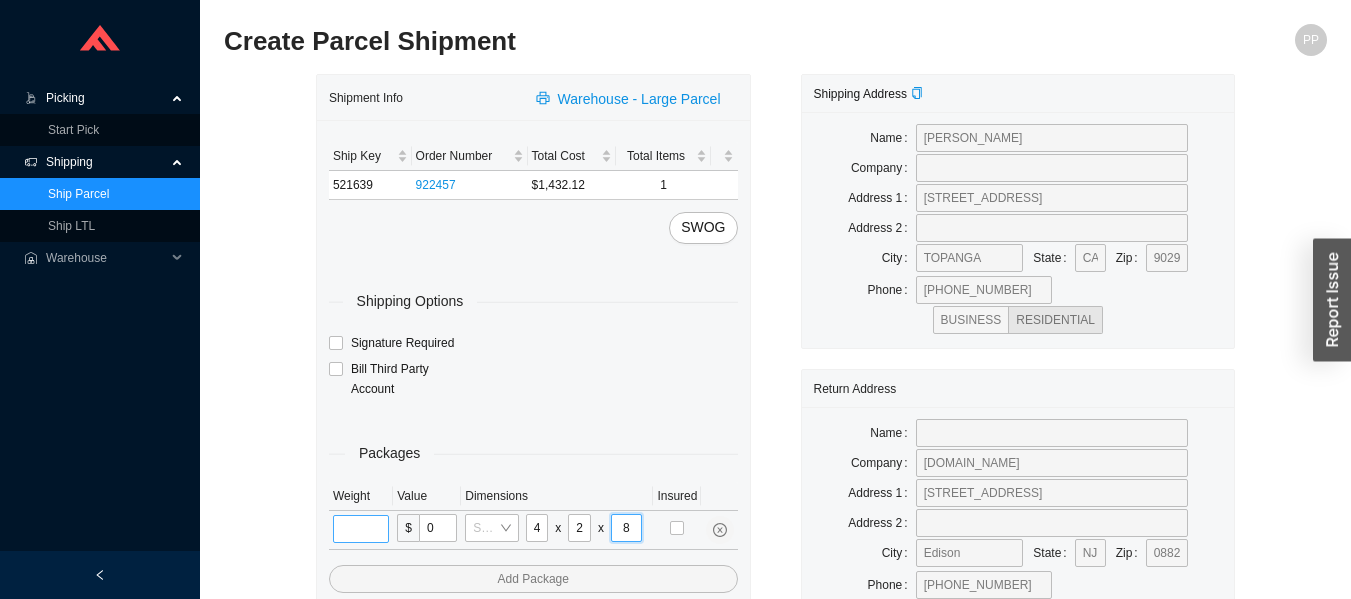 type on "8" 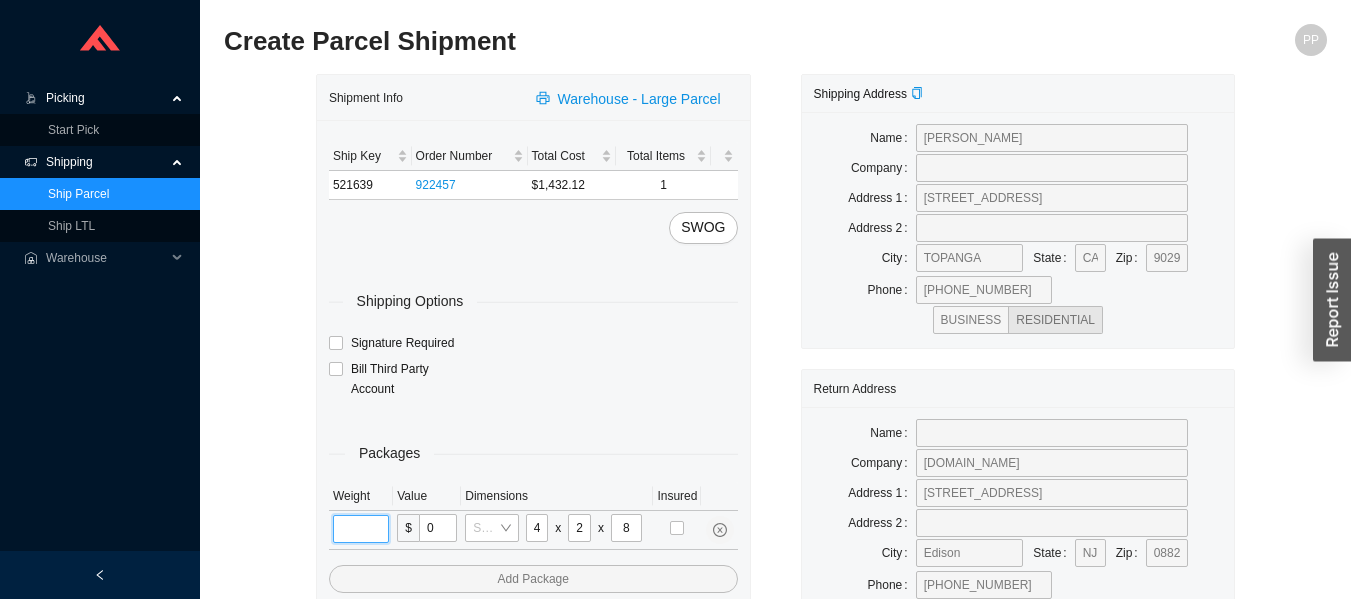 click at bounding box center [361, 529] 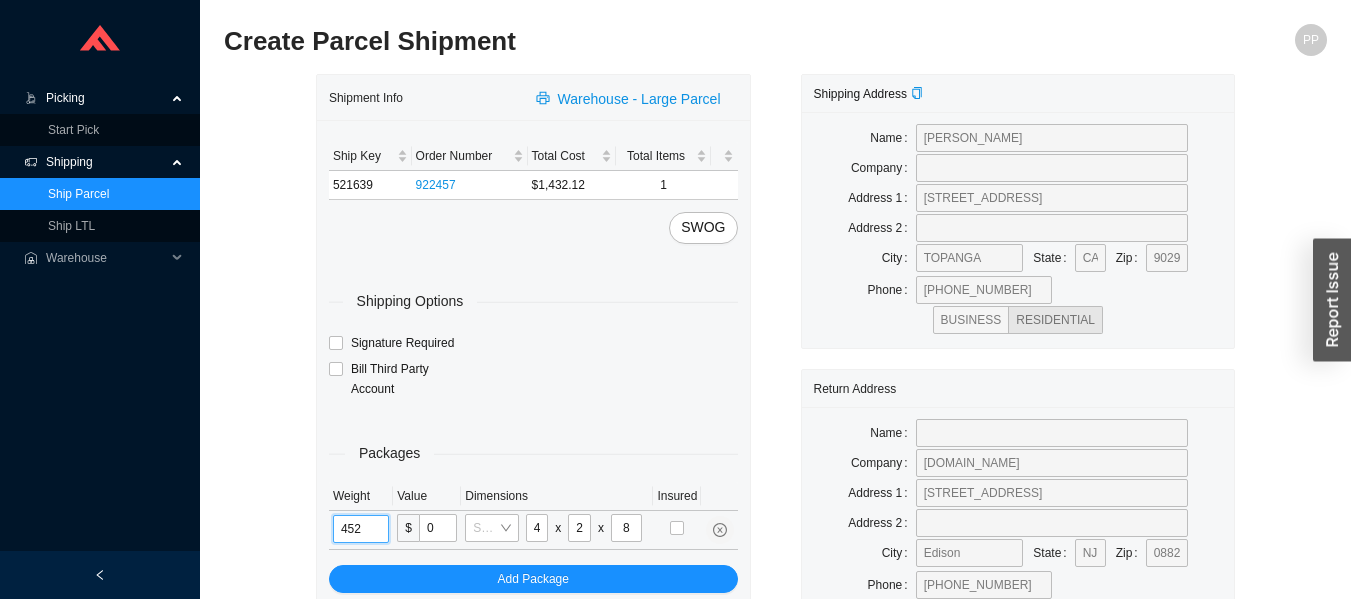 type on "45" 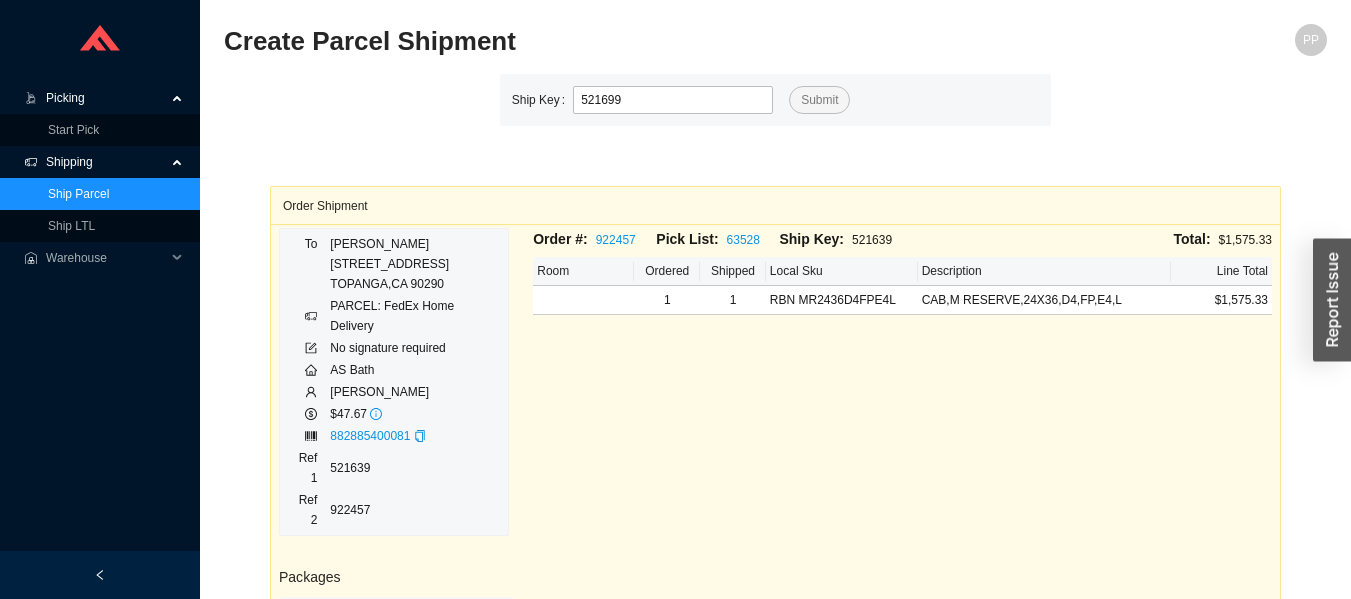 type on "521699" 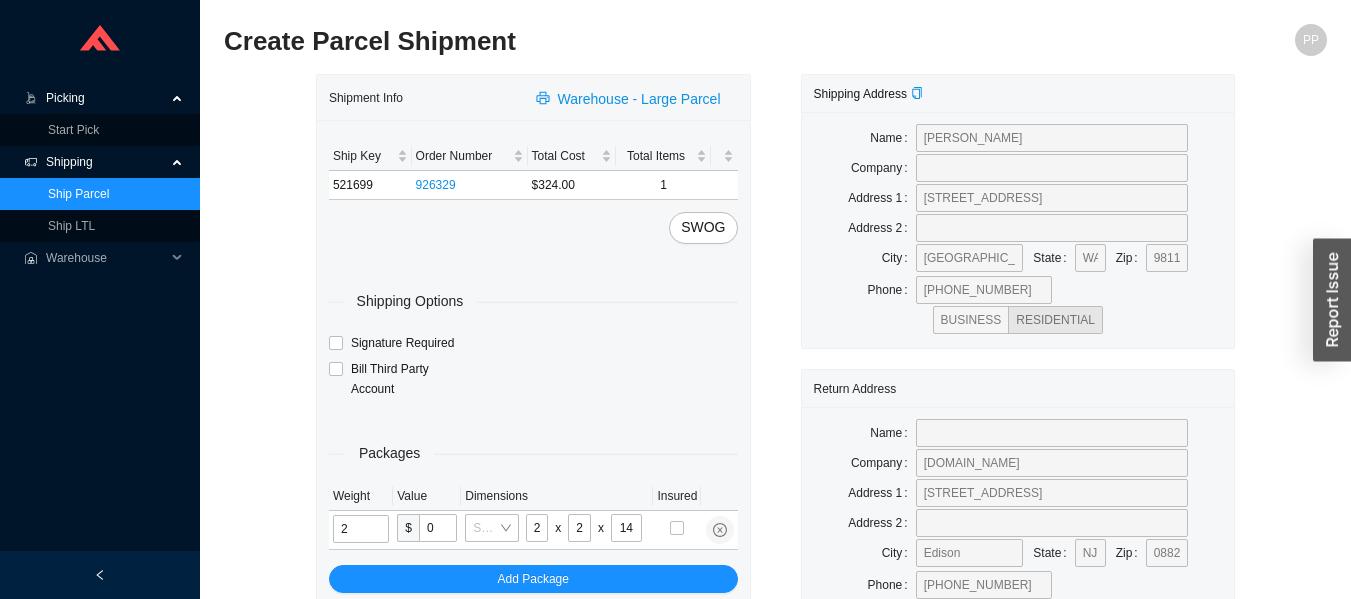 type on "12" 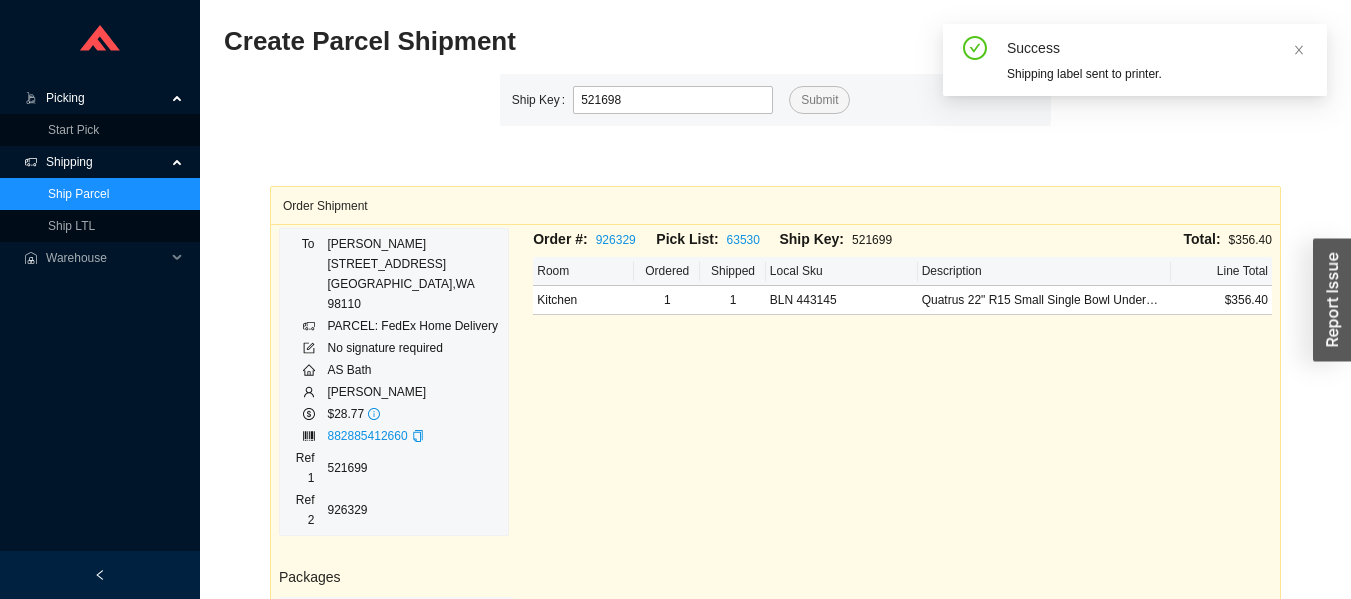 type on "521698" 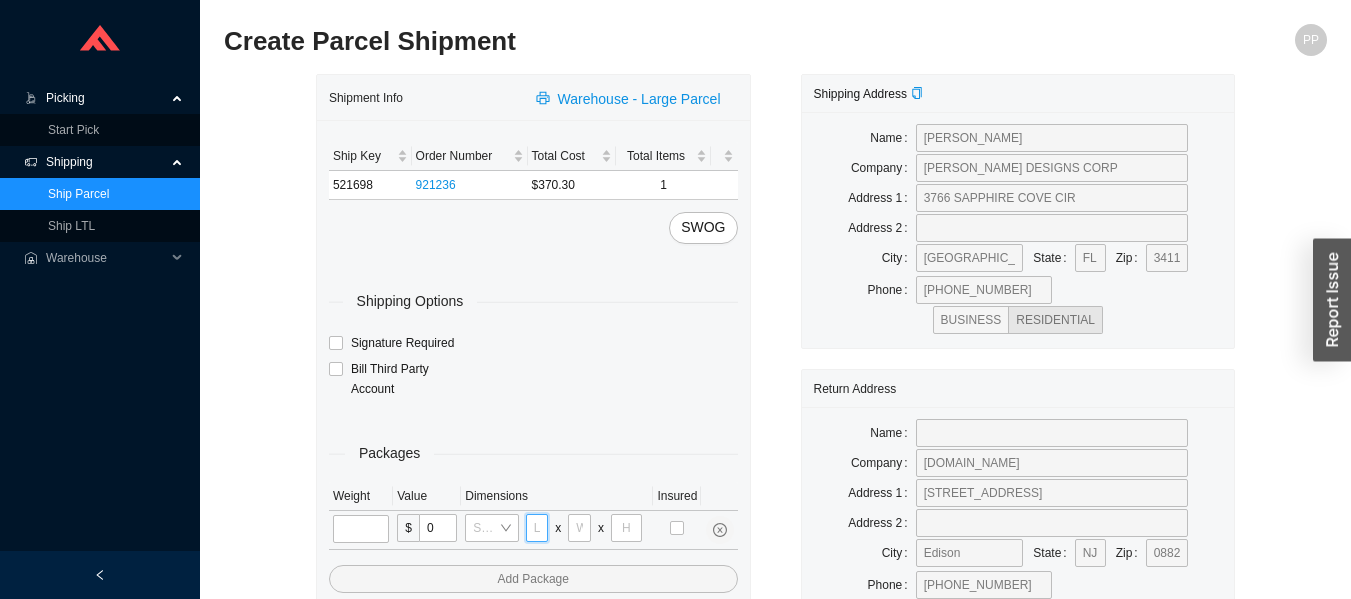 click at bounding box center [537, 528] 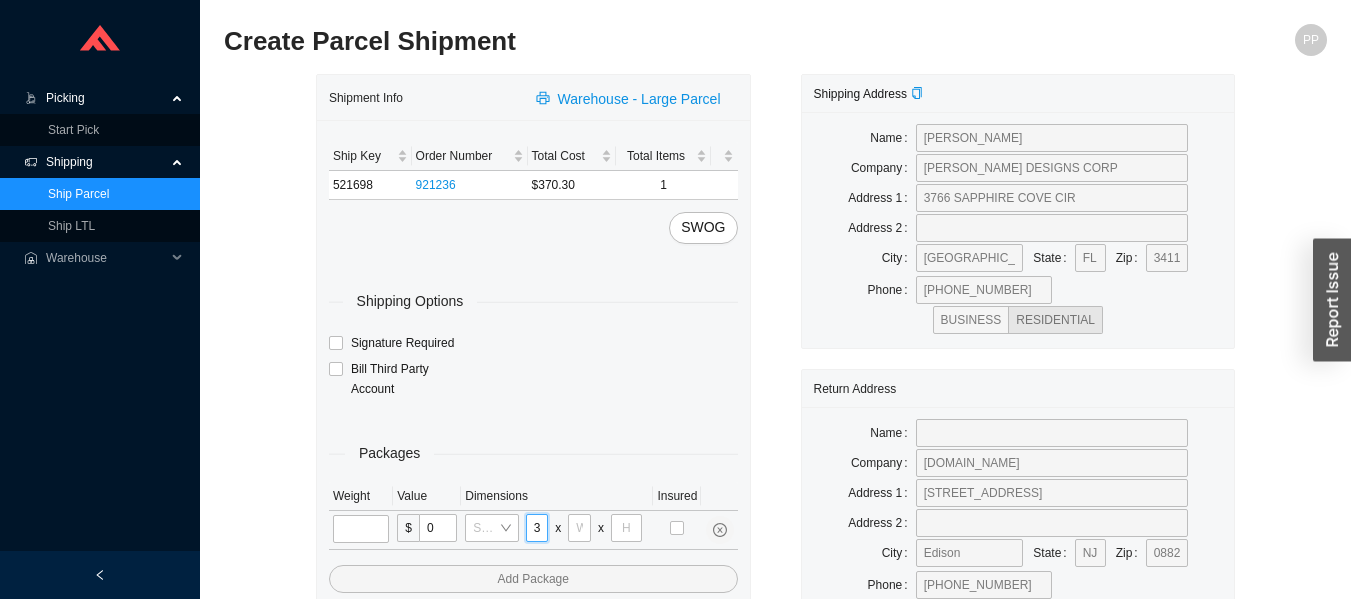 scroll, scrollTop: 0, scrollLeft: 6, axis: horizontal 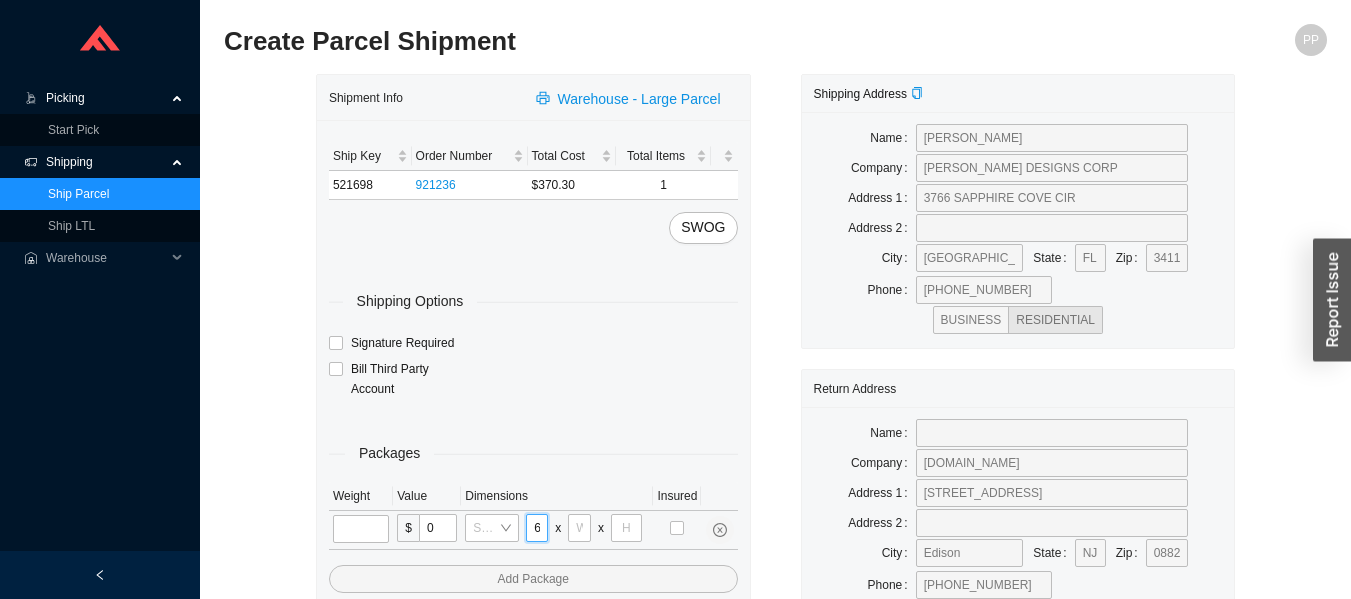 type on "36" 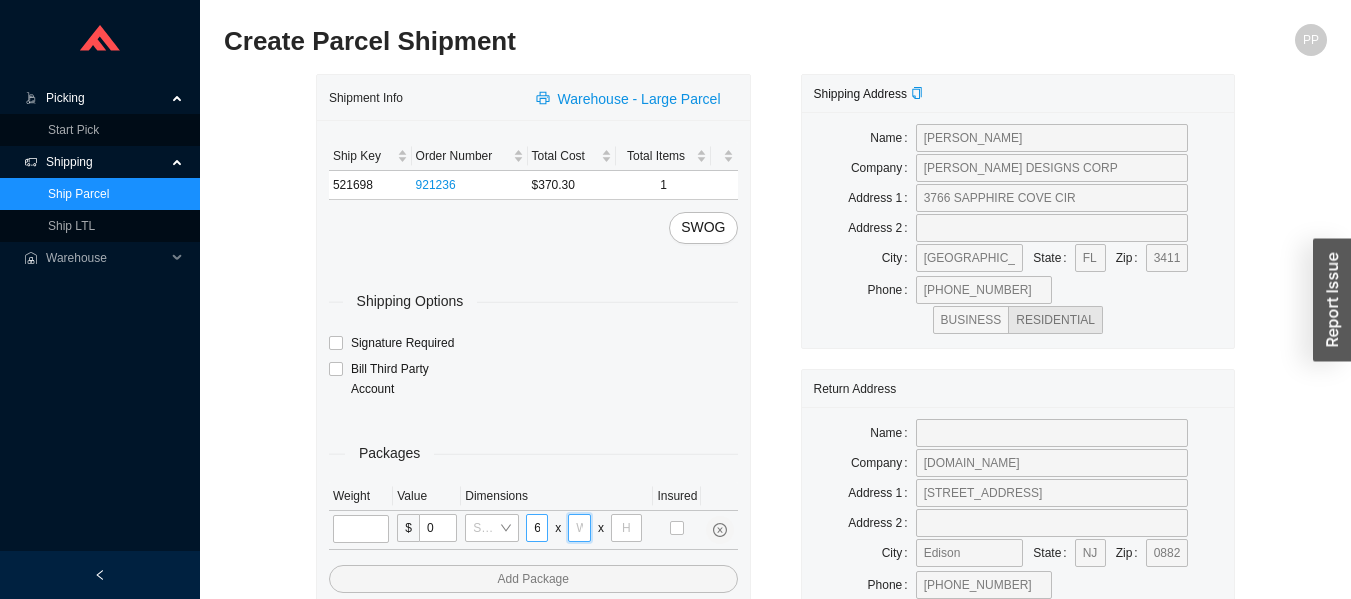 scroll, scrollTop: 0, scrollLeft: 0, axis: both 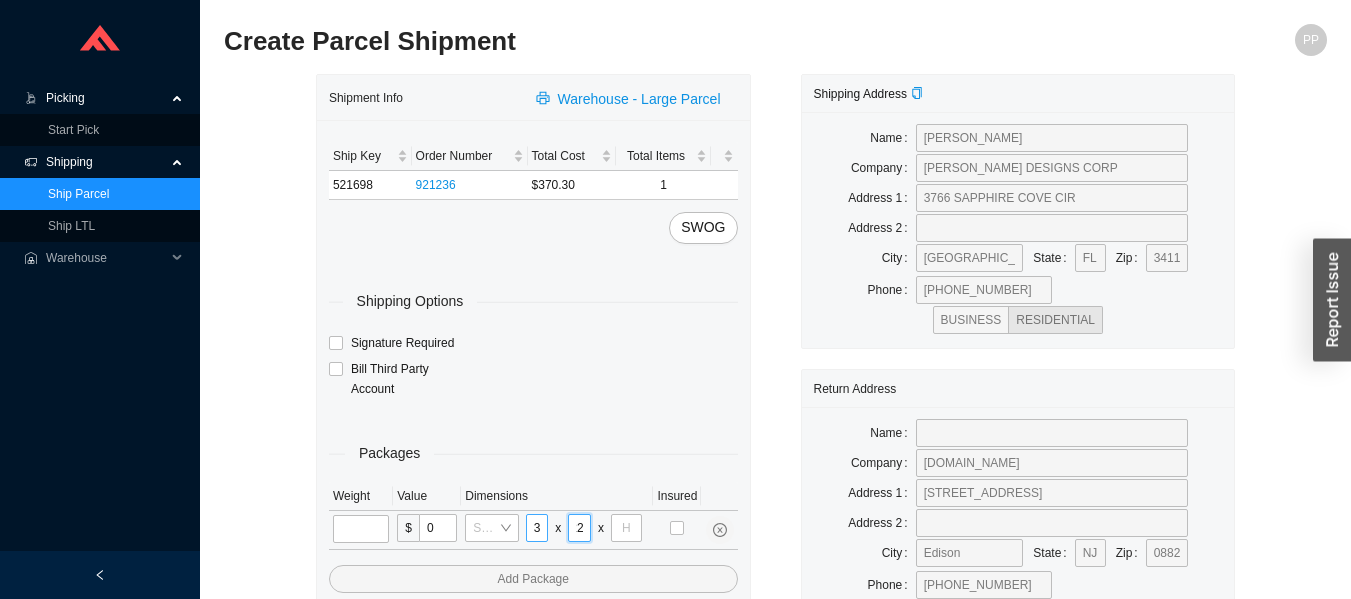 type on "22" 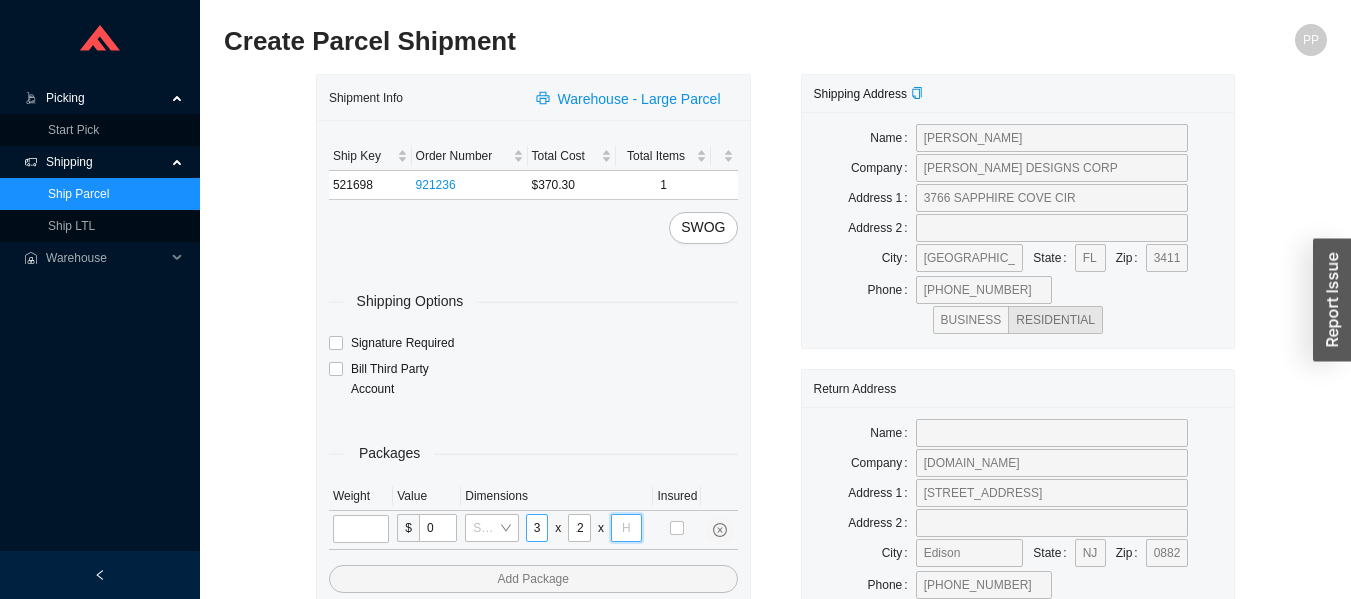 scroll, scrollTop: 0, scrollLeft: 0, axis: both 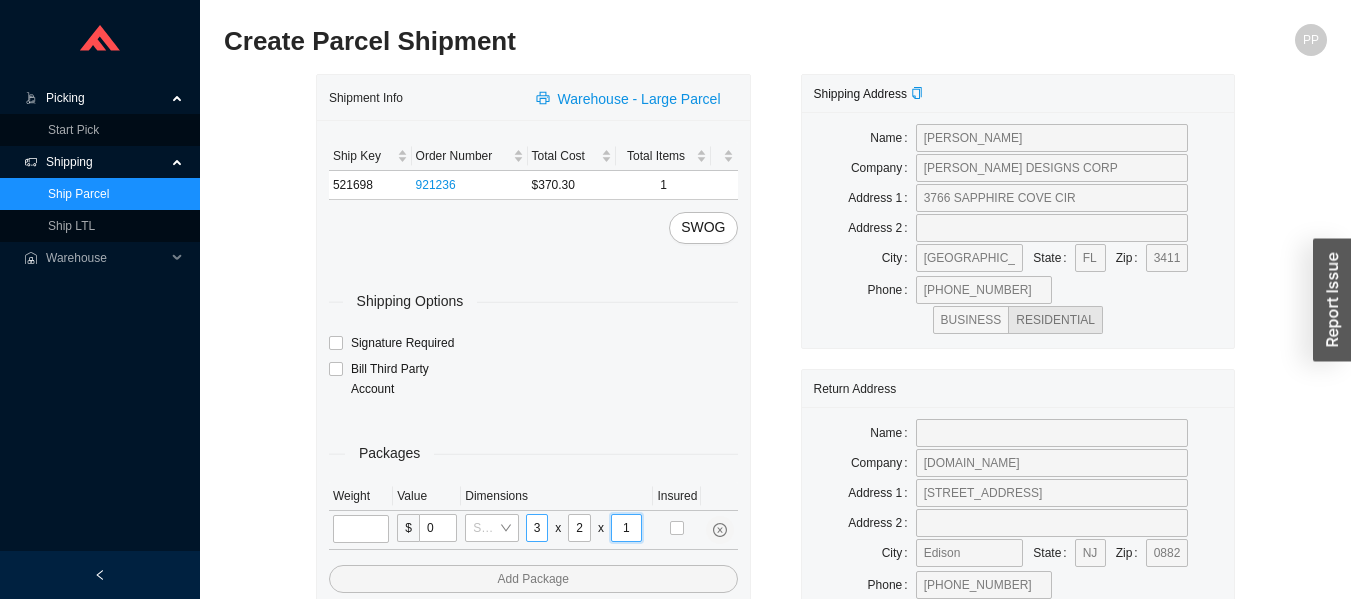 type on "14" 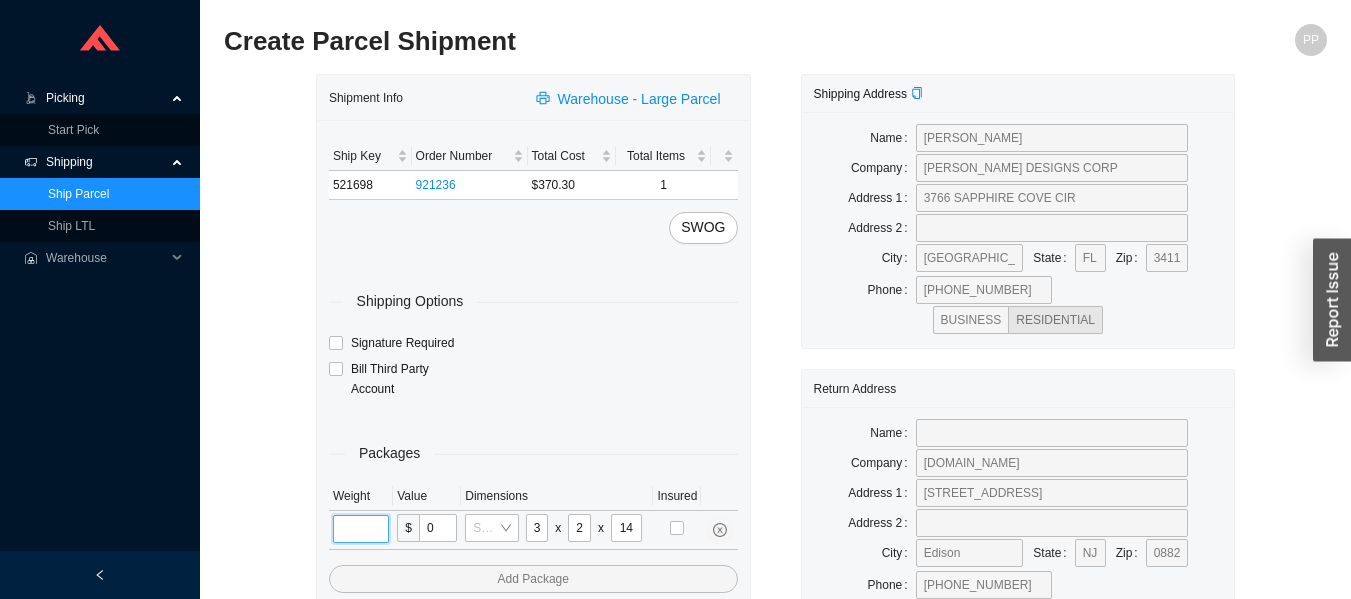 click at bounding box center (361, 529) 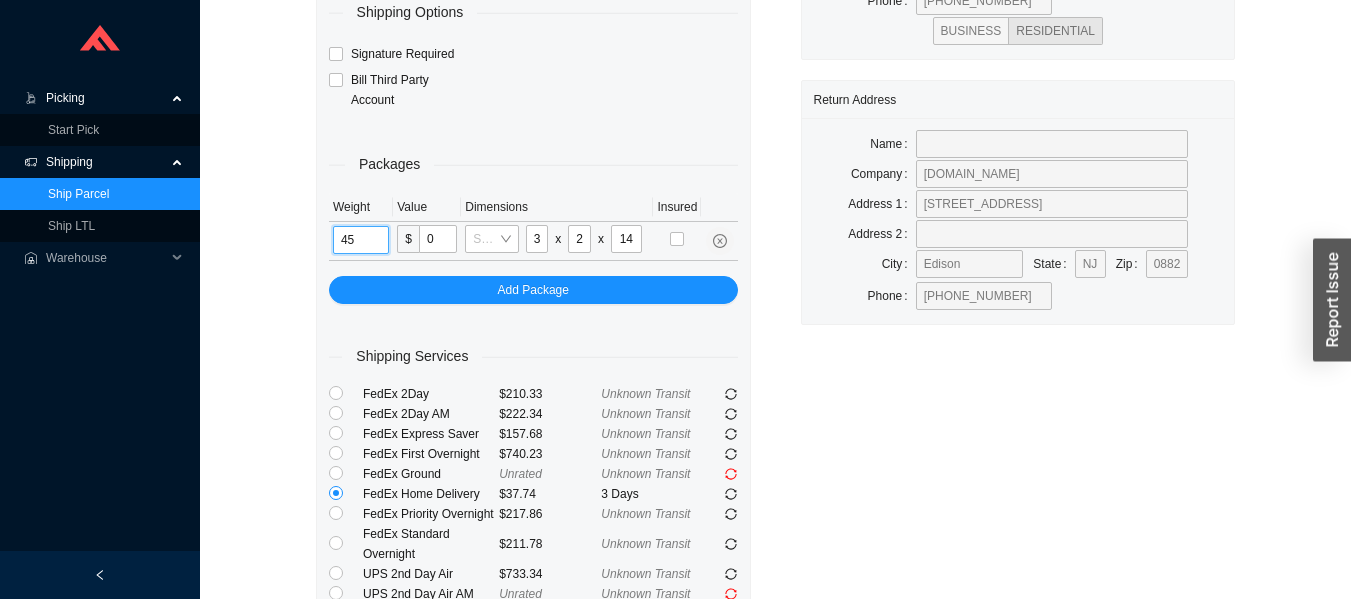 scroll, scrollTop: 290, scrollLeft: 0, axis: vertical 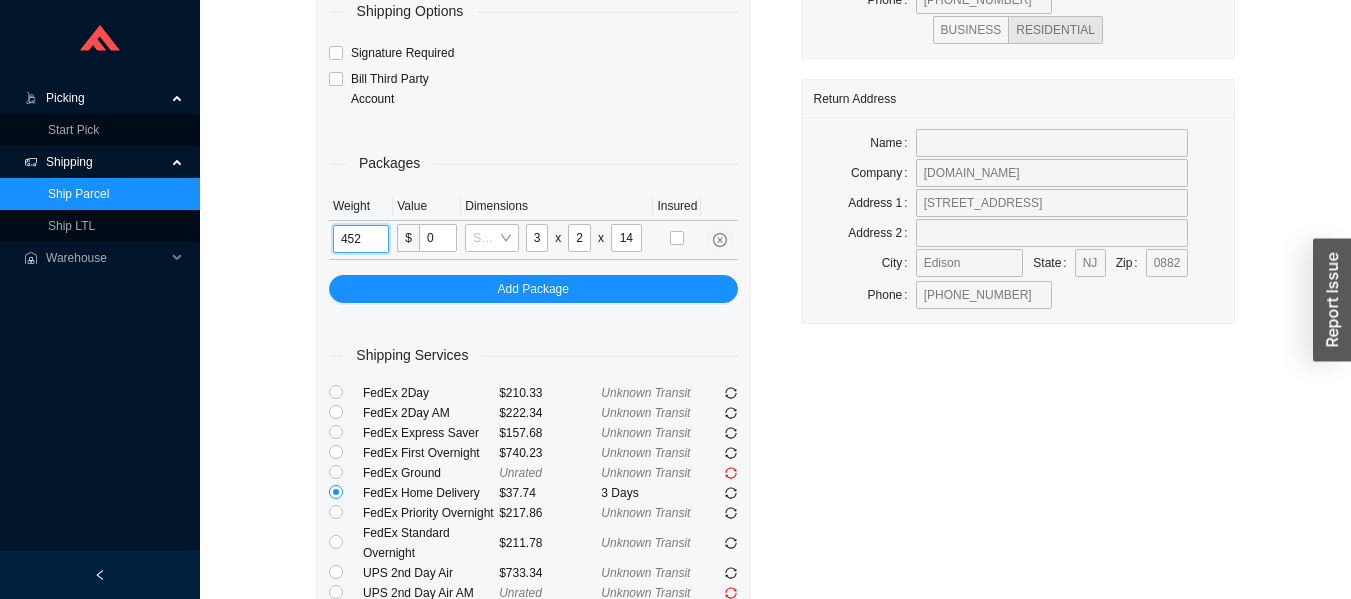 type on "45" 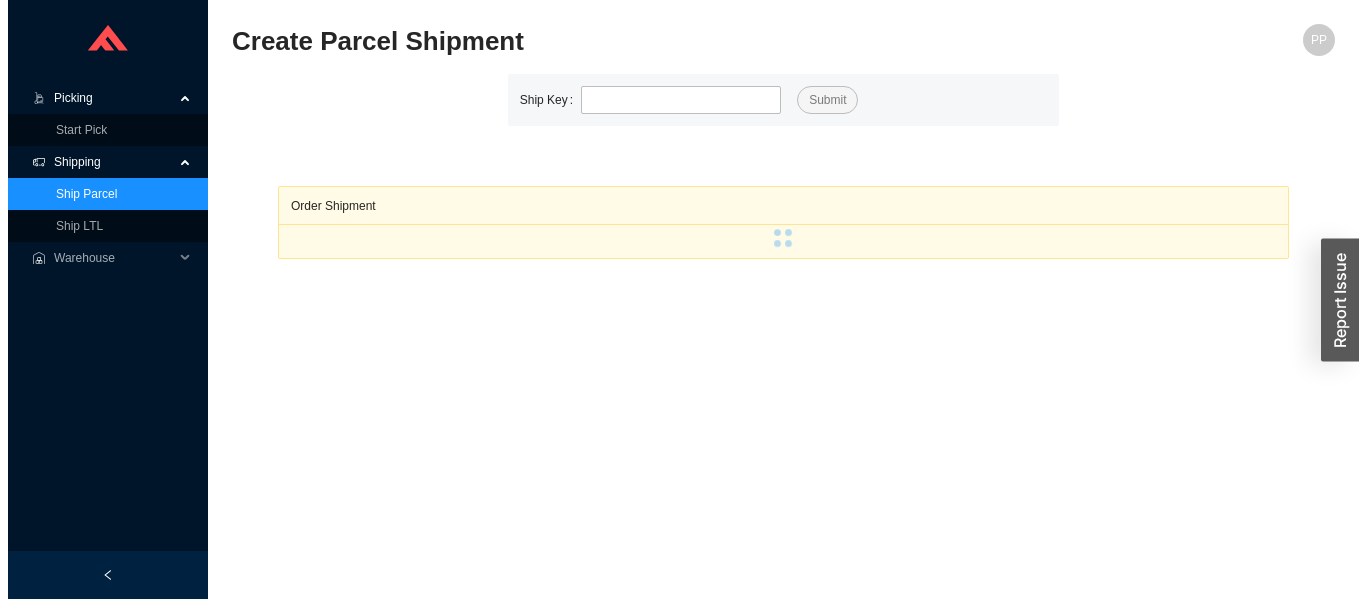 scroll, scrollTop: 0, scrollLeft: 0, axis: both 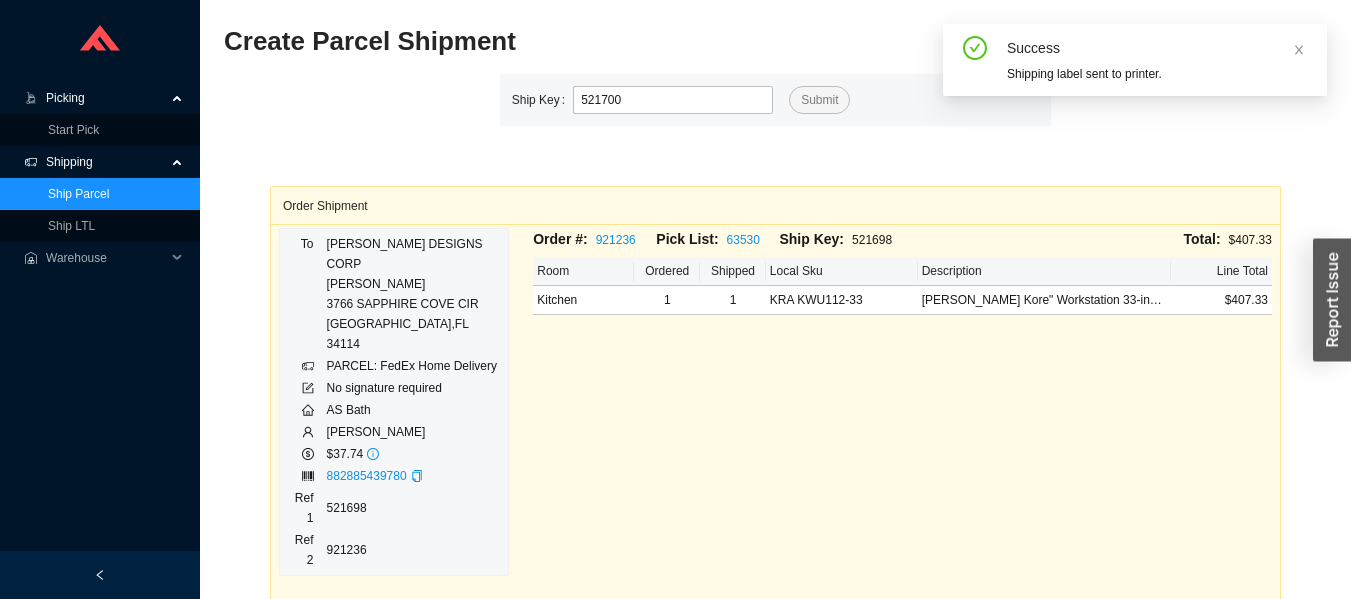 type on "521700" 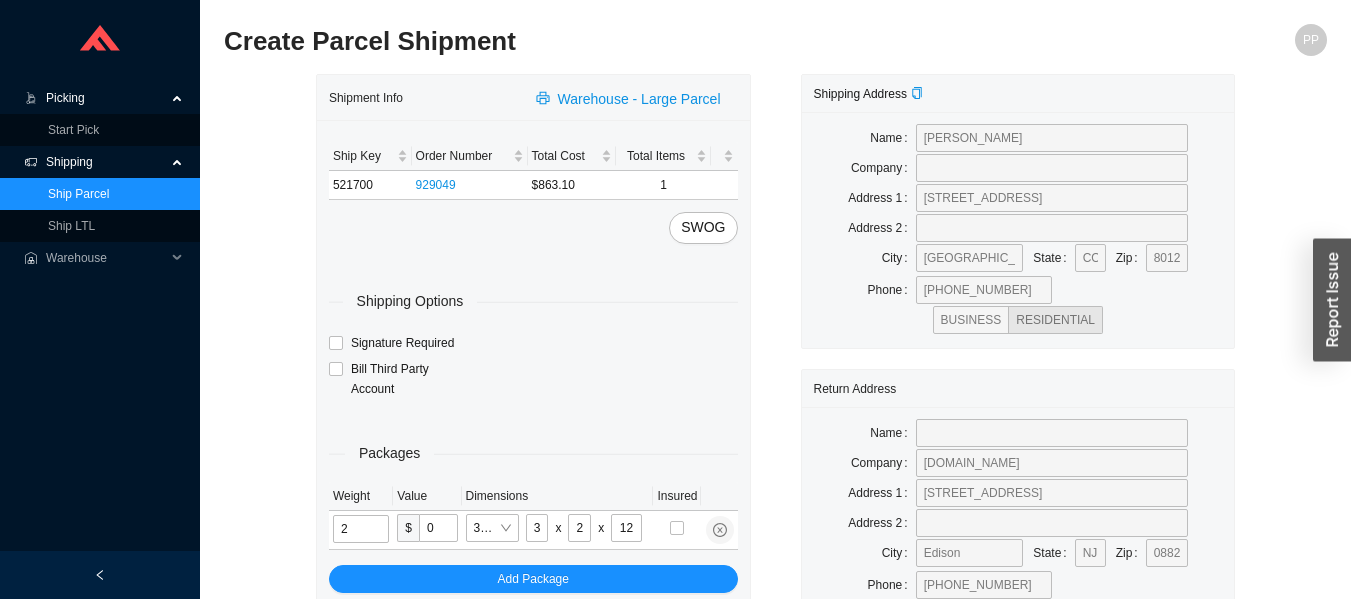 type on "30" 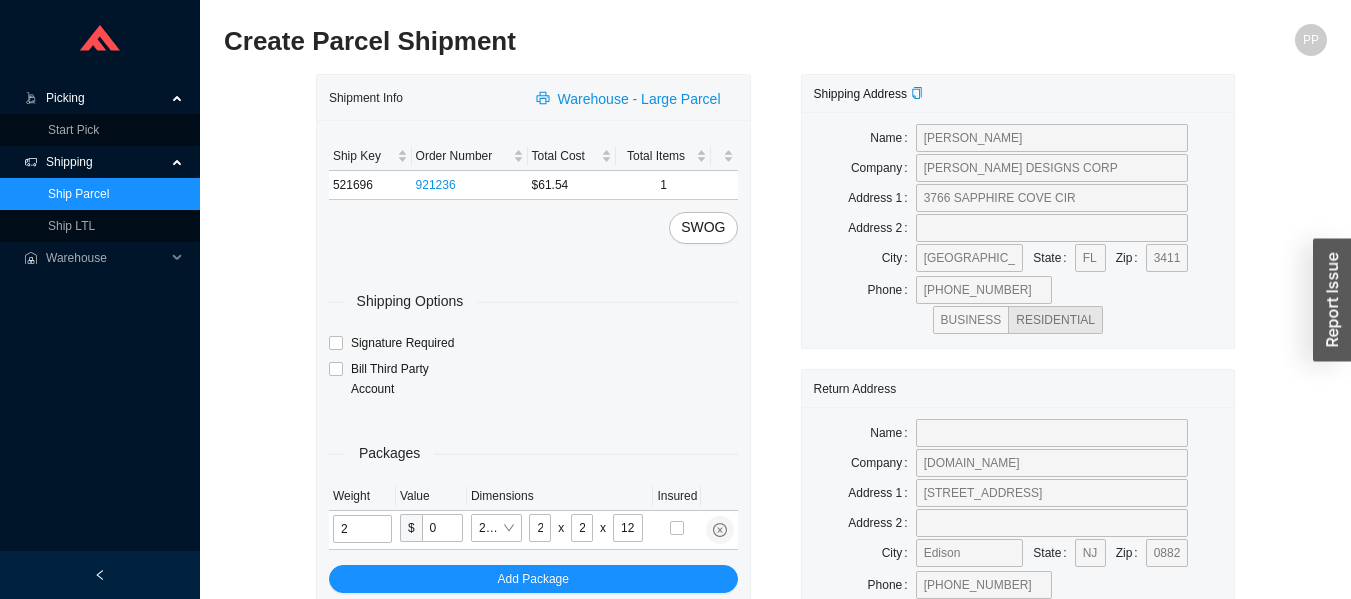 type on "45" 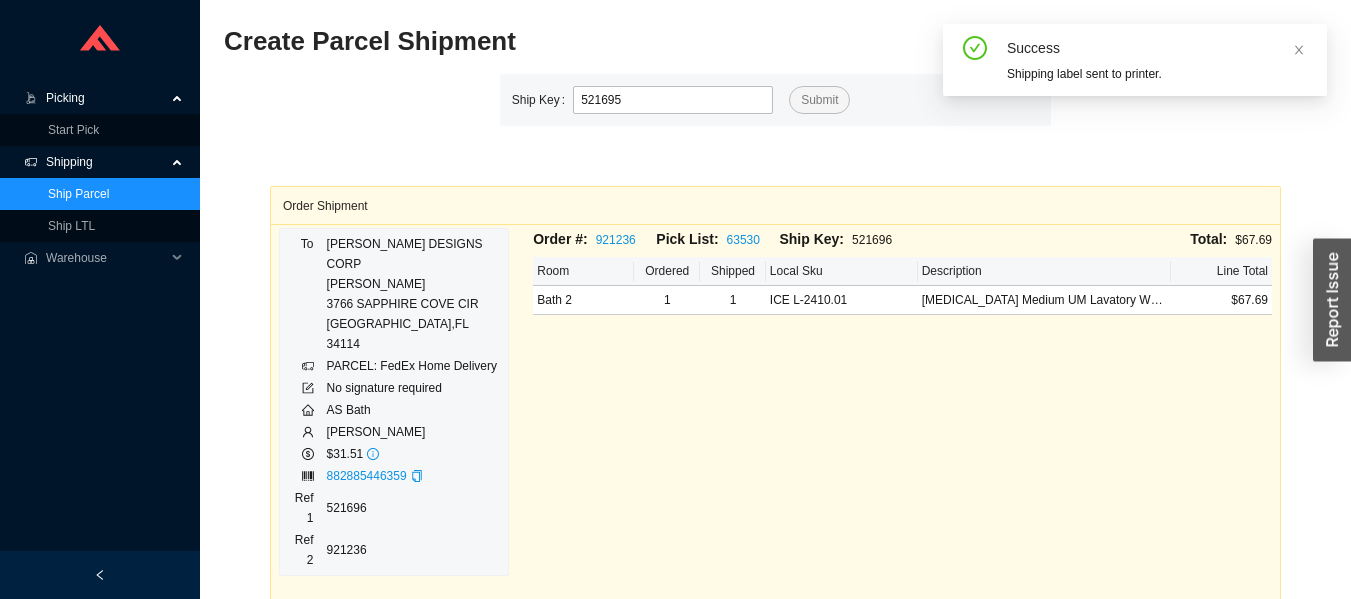 type on "521695" 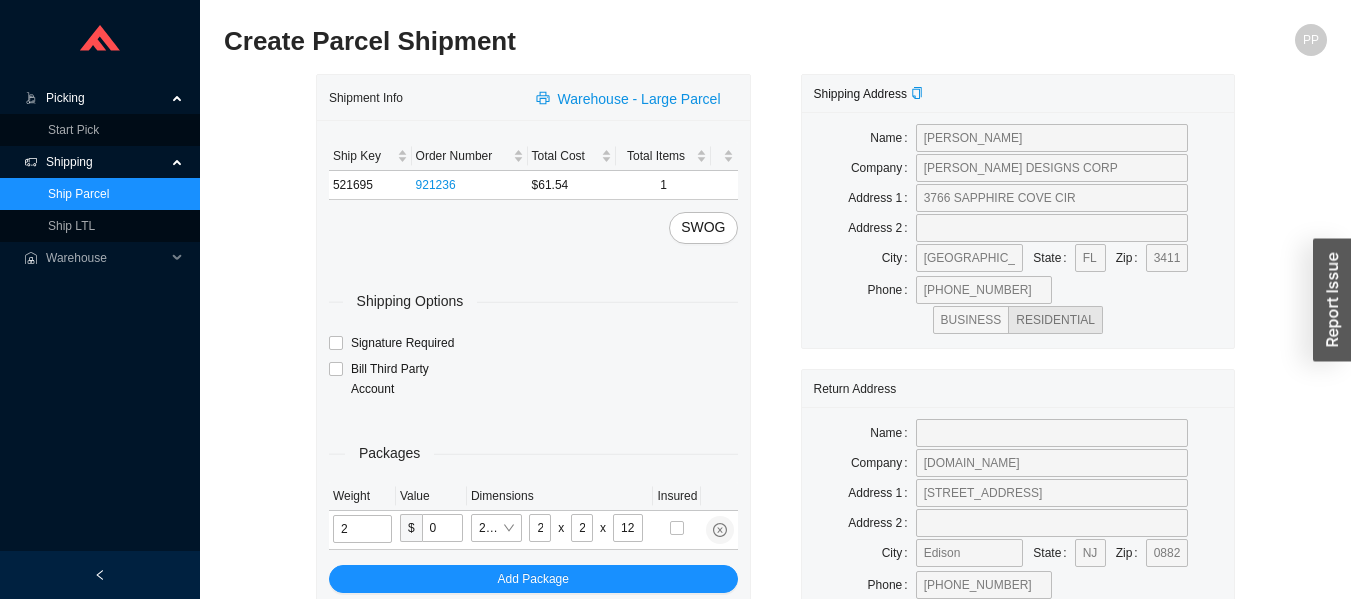 type on "45" 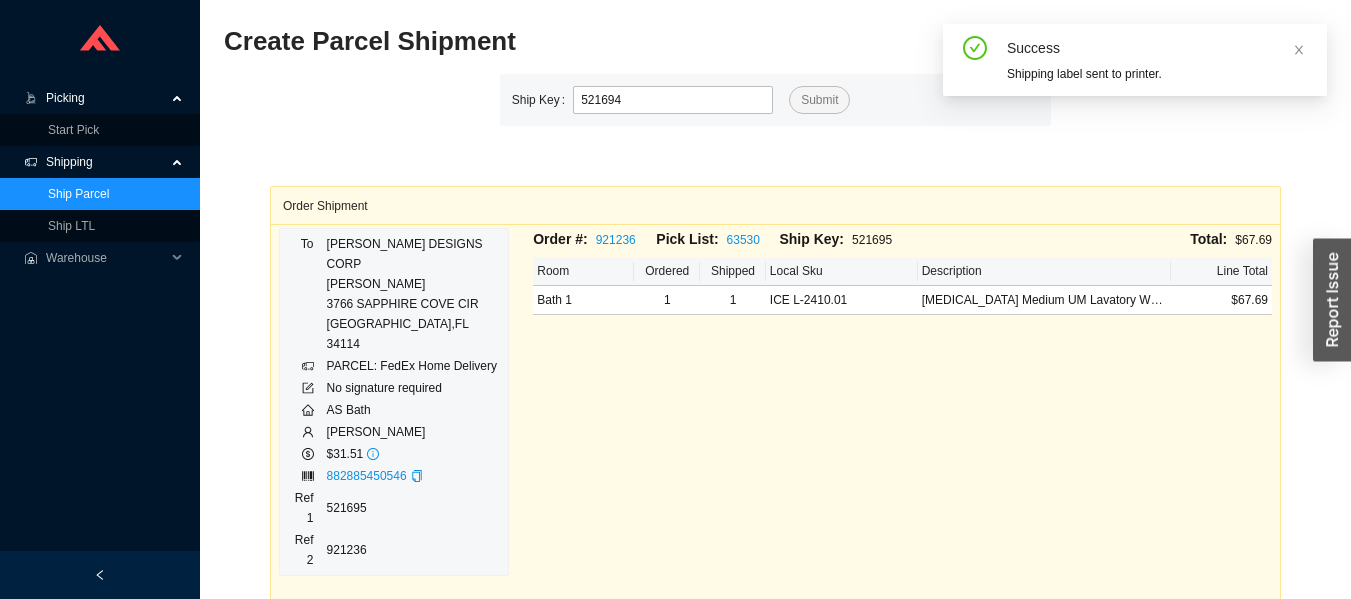 type on "521694" 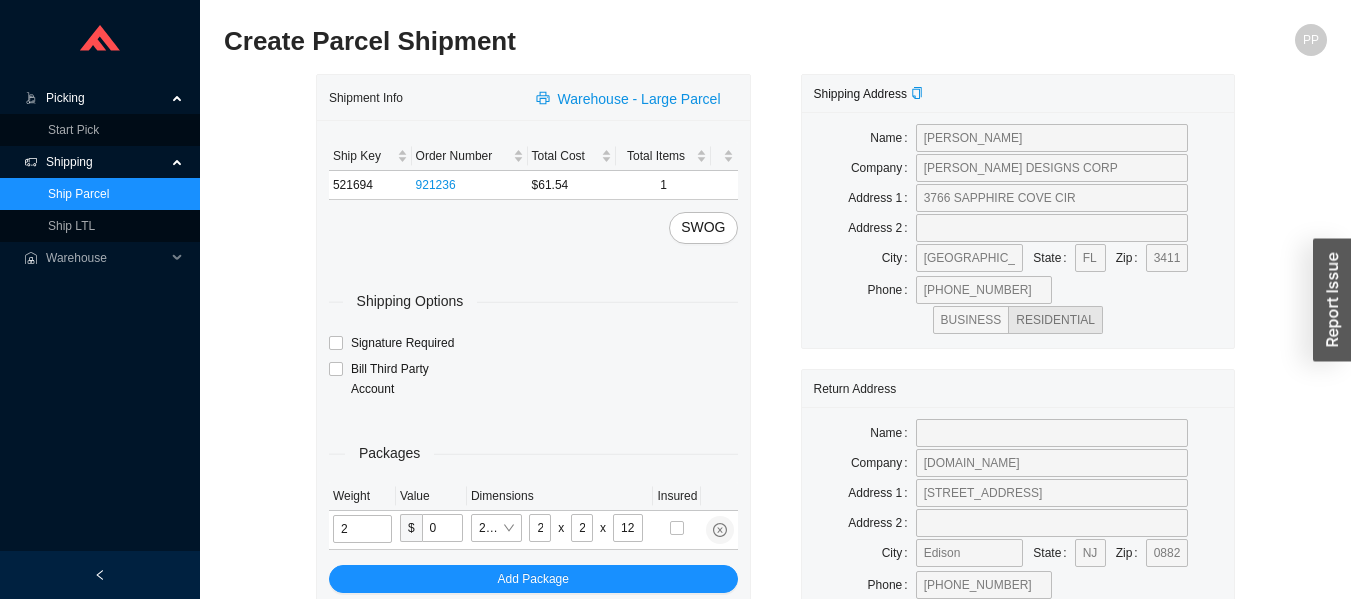 type on "45" 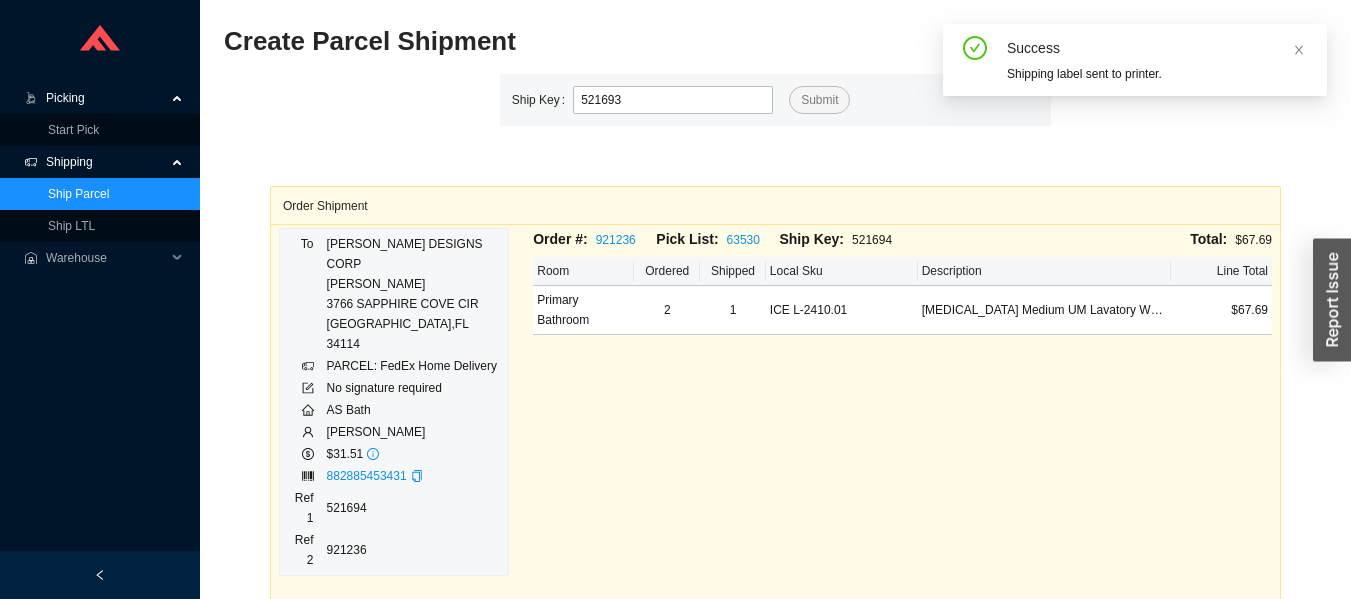 type on "521693" 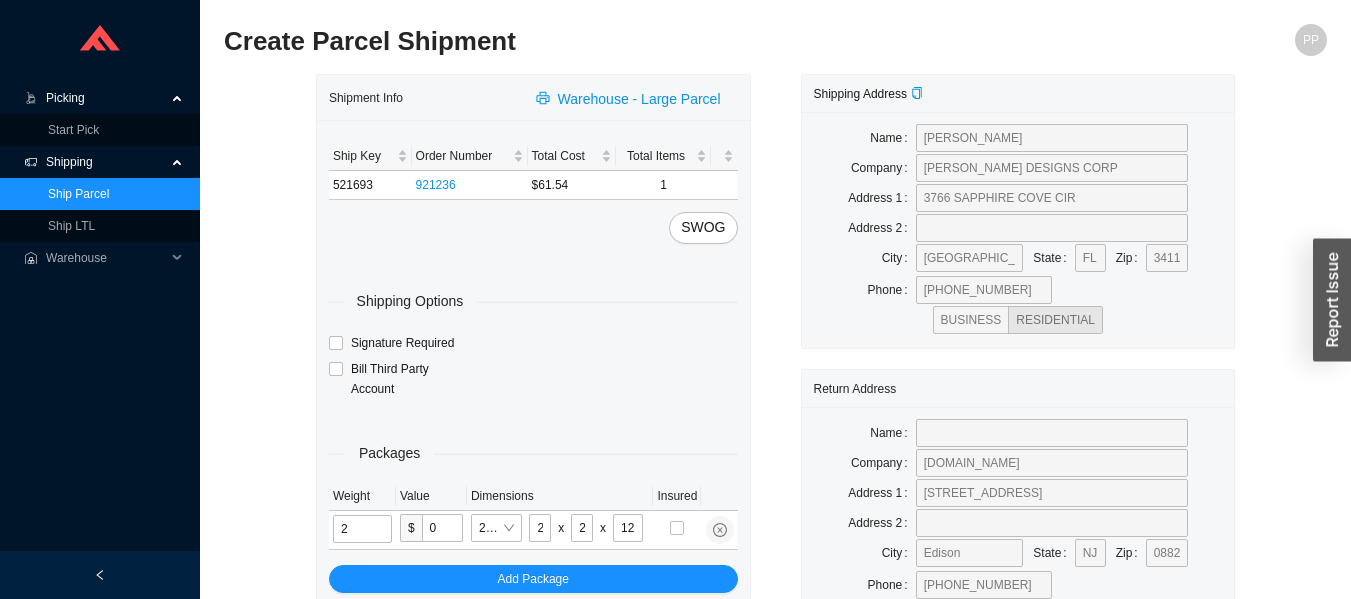 type on "45" 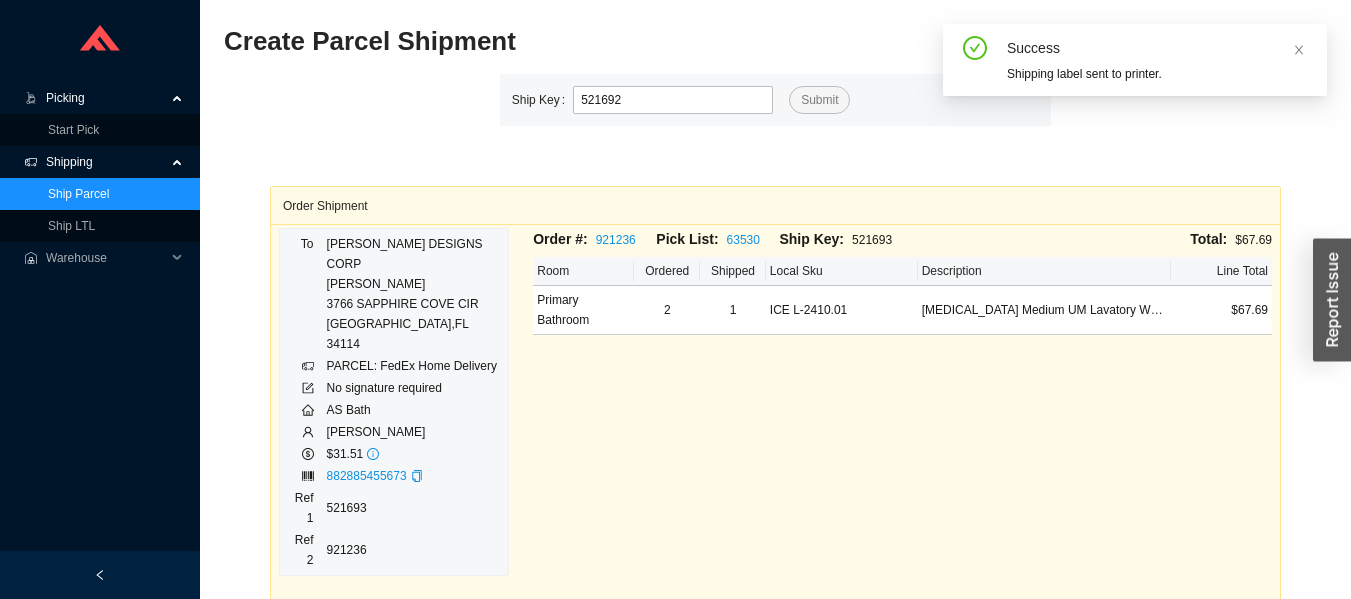 type on "521692" 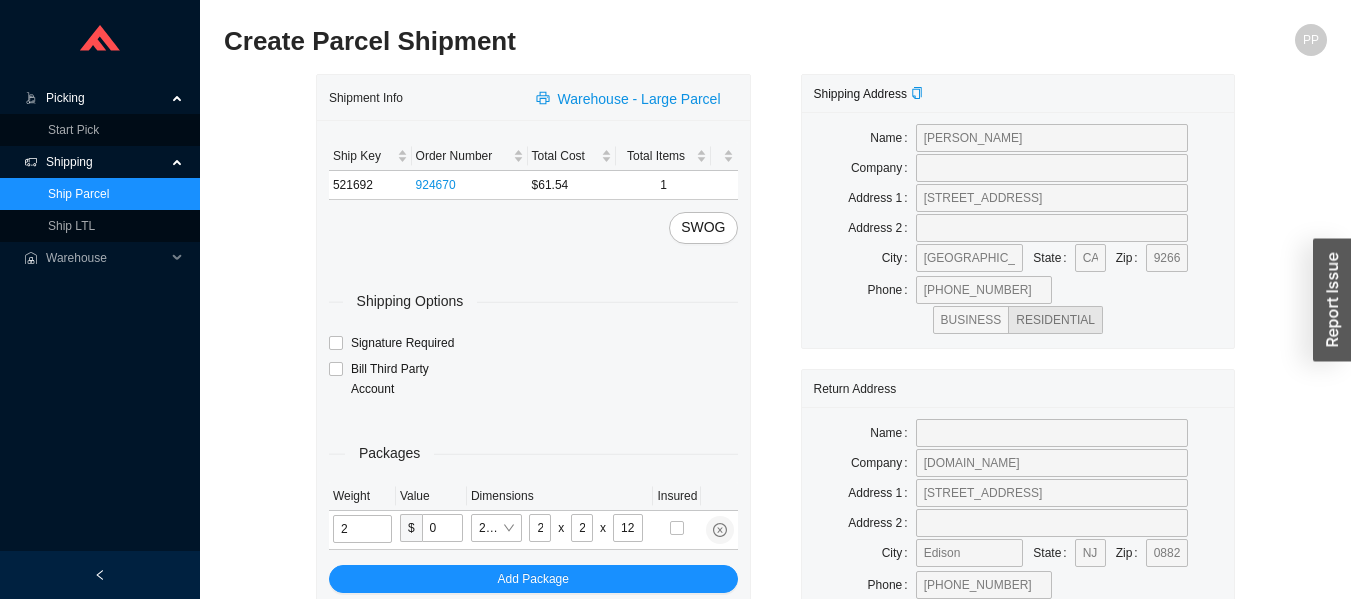 type on "45" 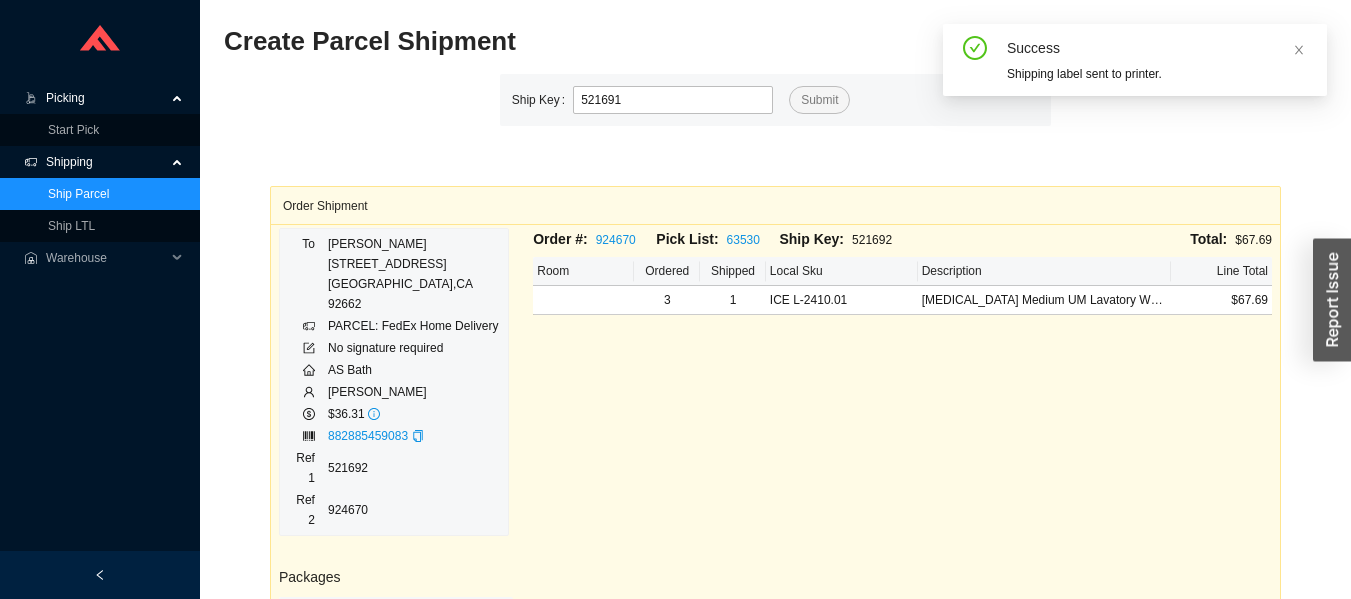 type on "521691" 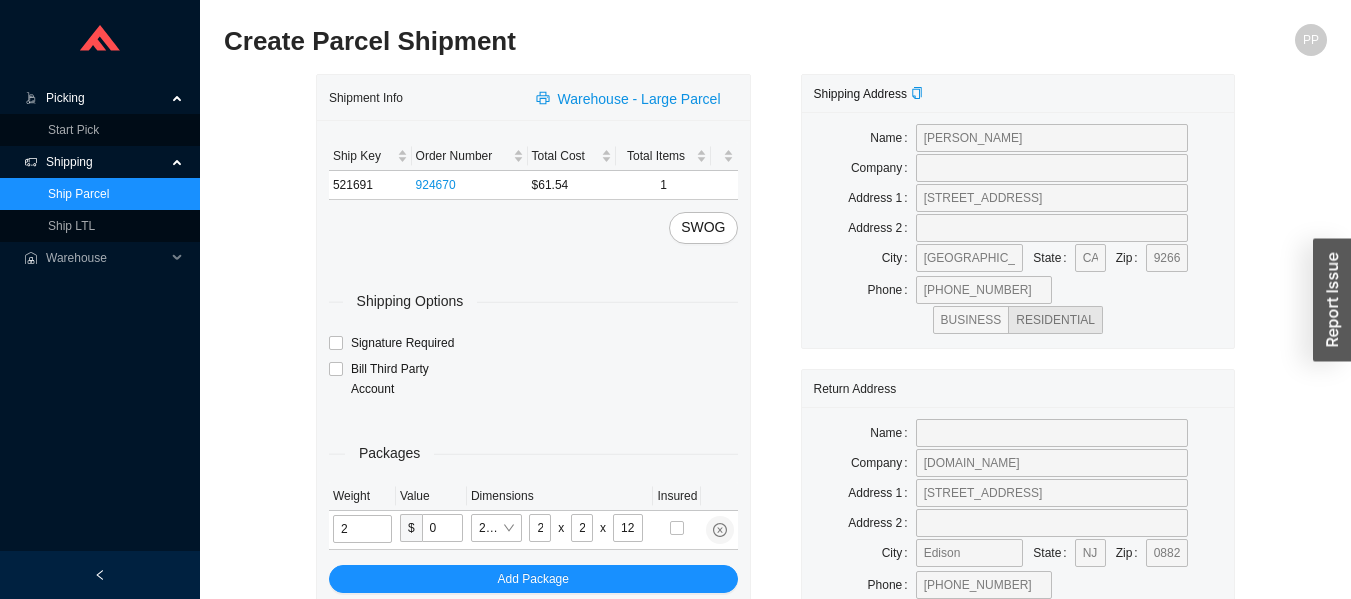 type on "45" 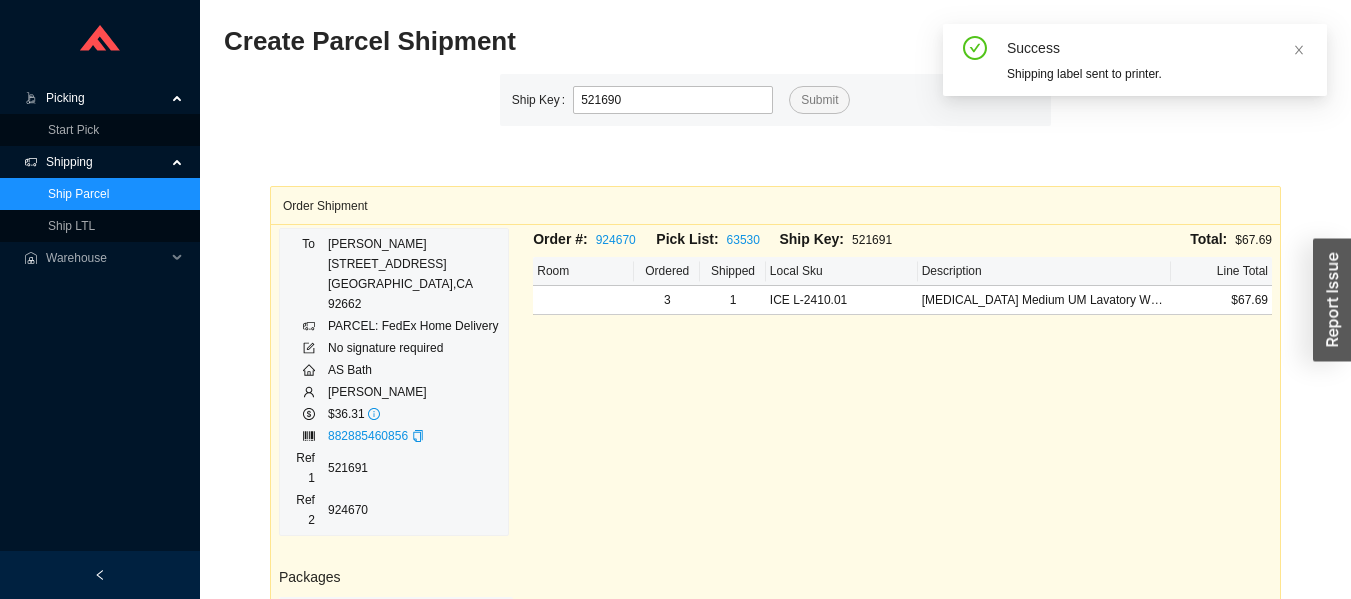 type on "521690" 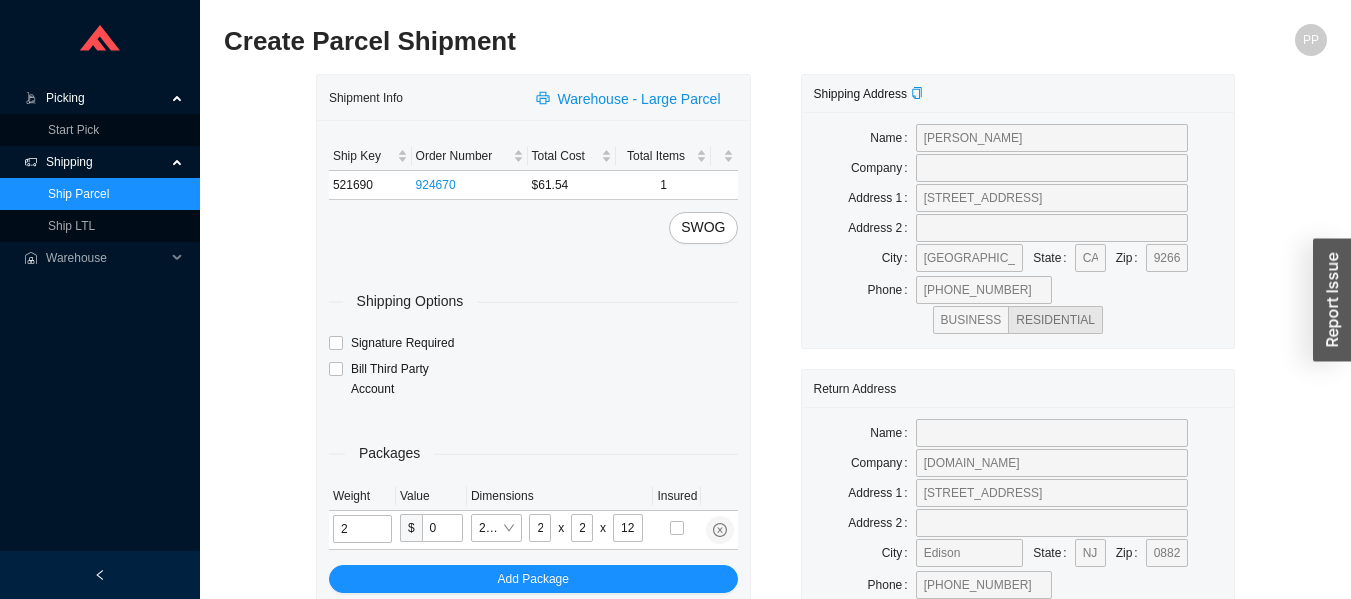 type on "45" 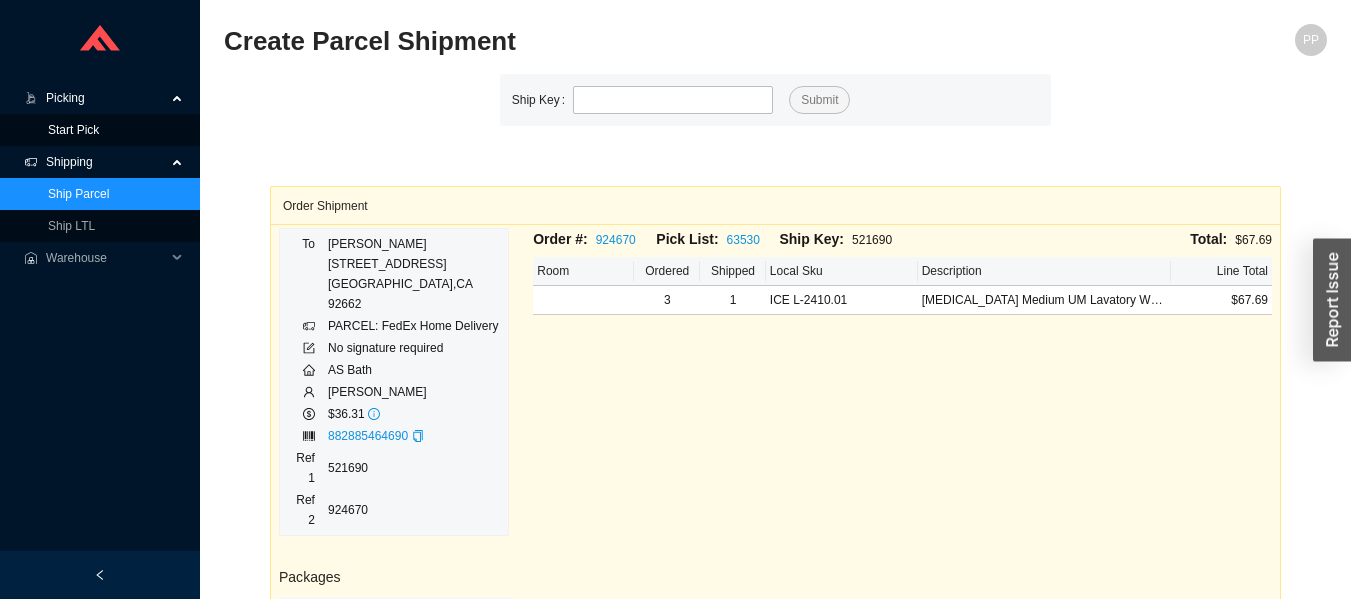 click on "Start Pick" at bounding box center [73, 130] 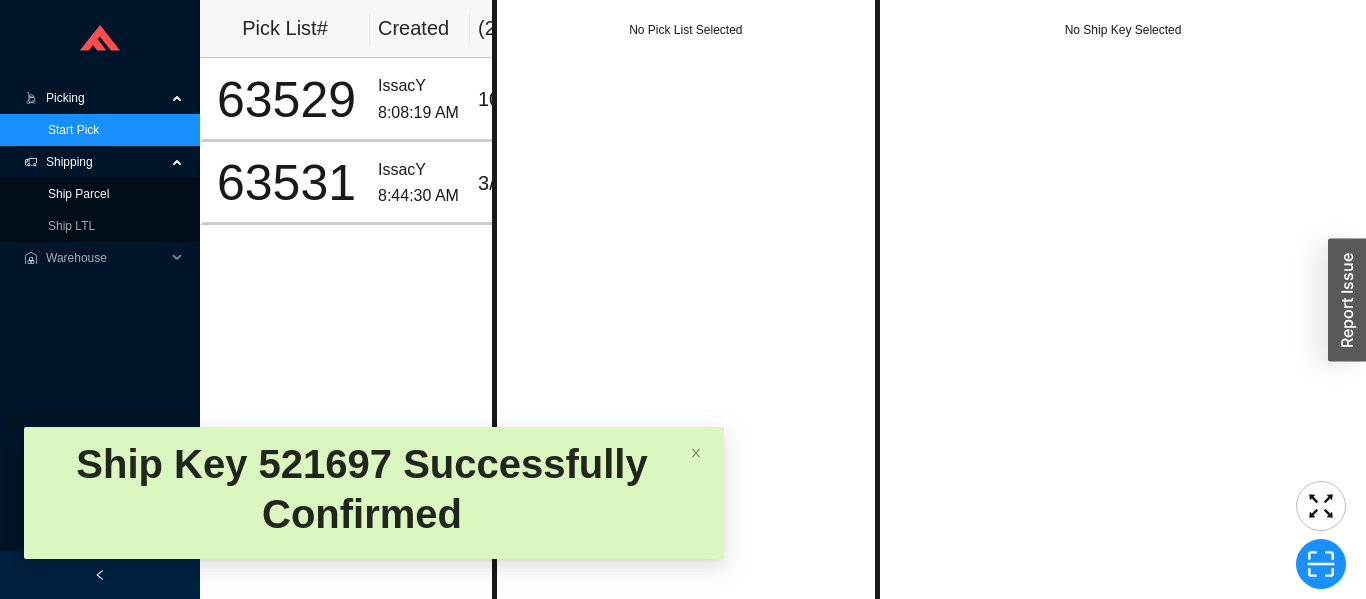 click on "Ship Parcel" at bounding box center [78, 194] 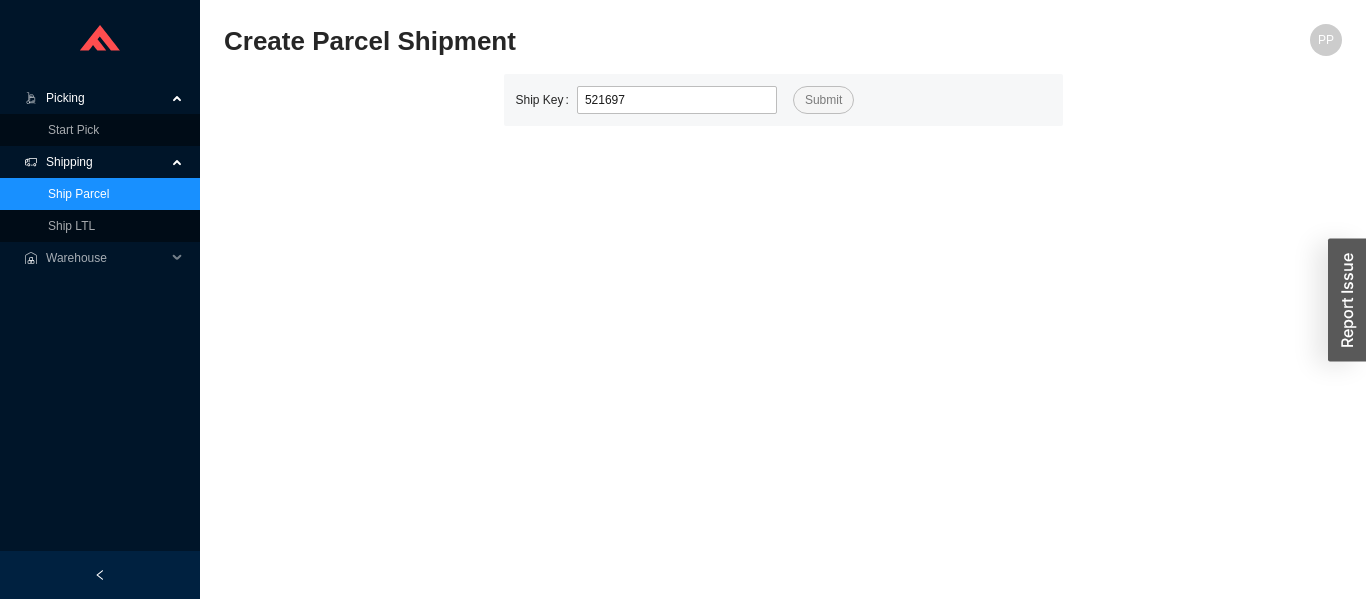 type on "521697" 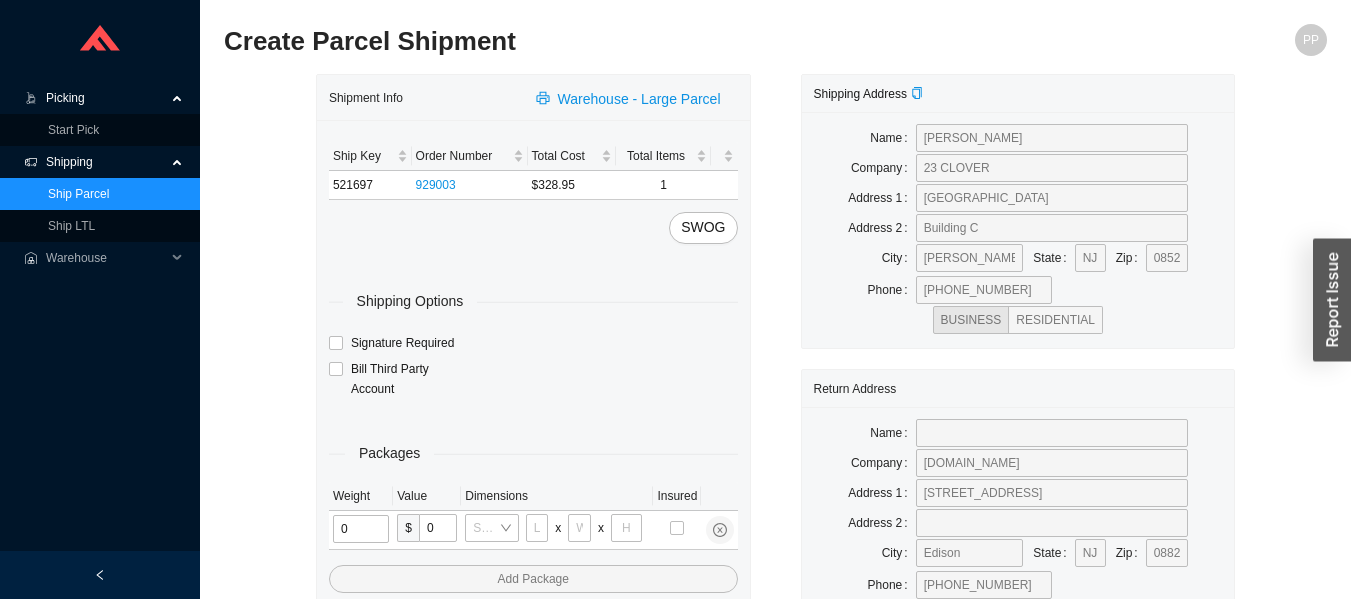 type on "3" 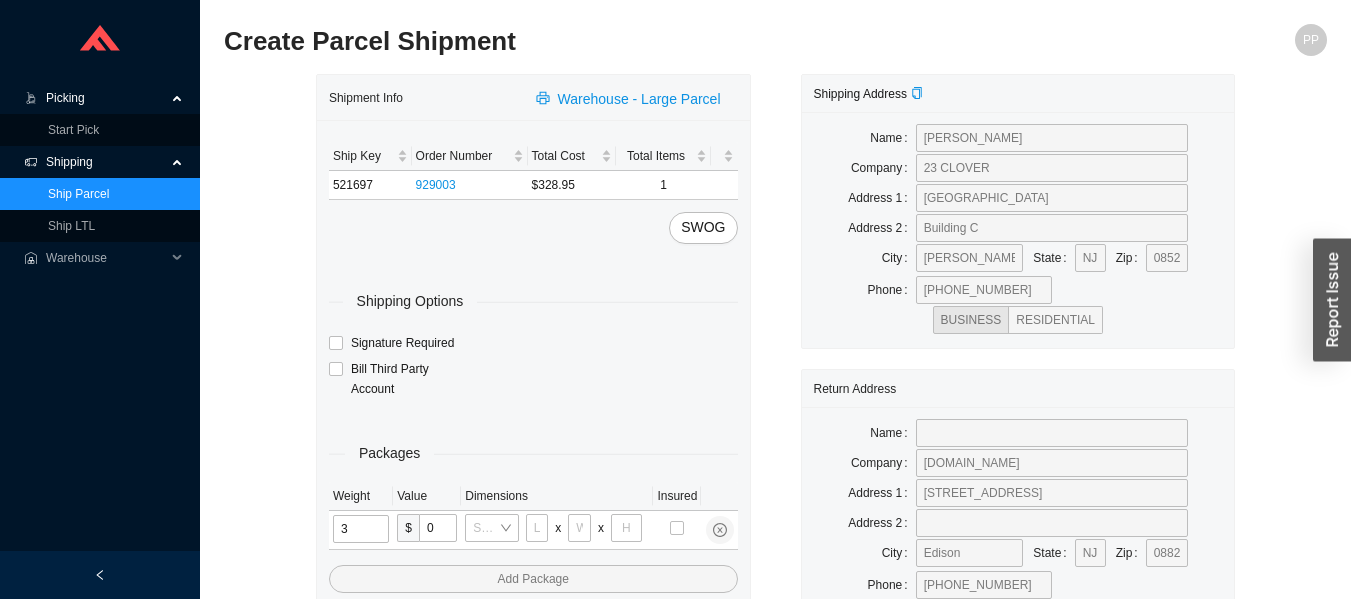 type 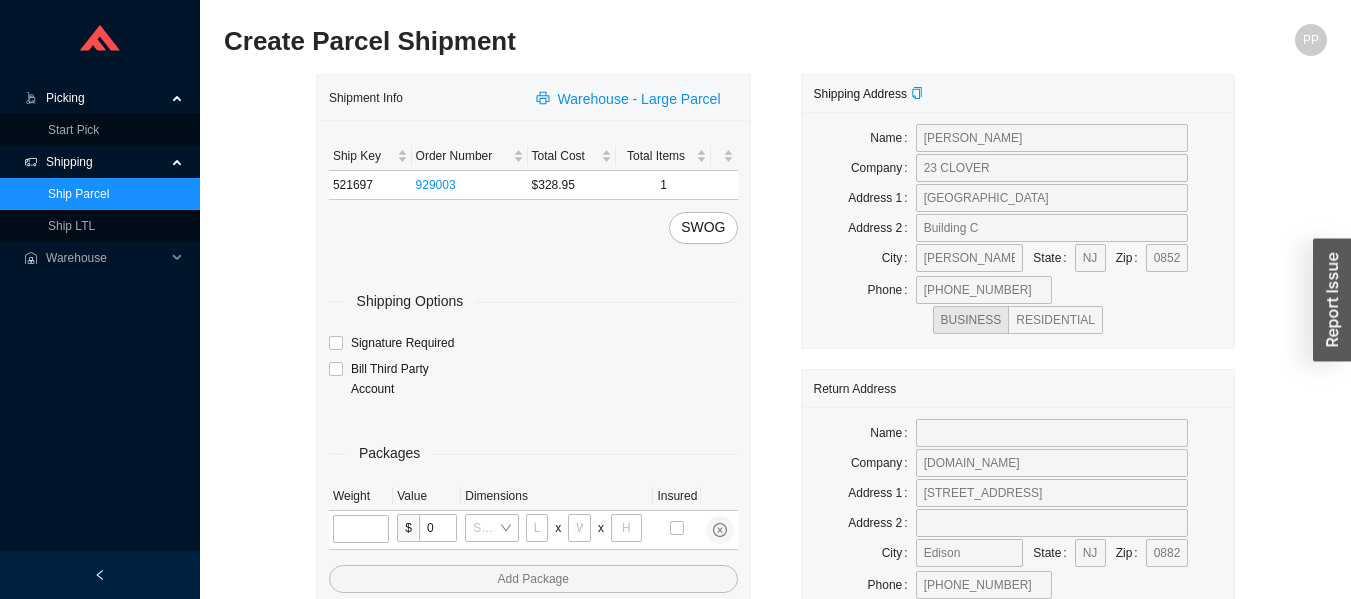 type on "40" 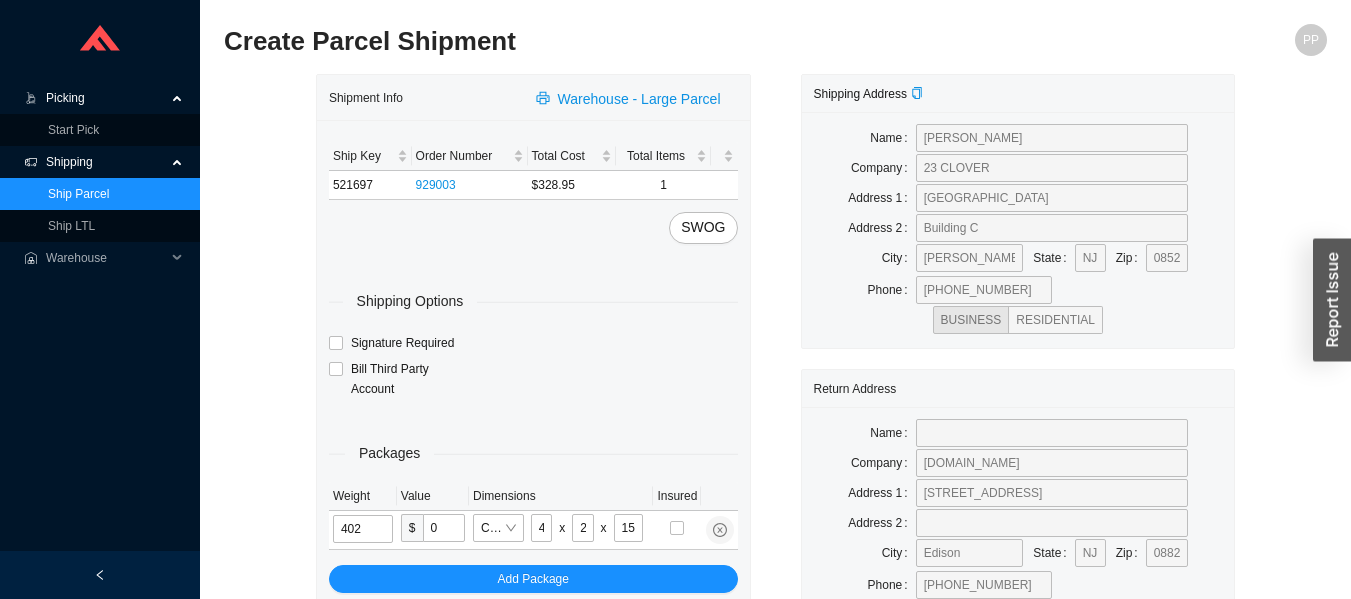 type on "40" 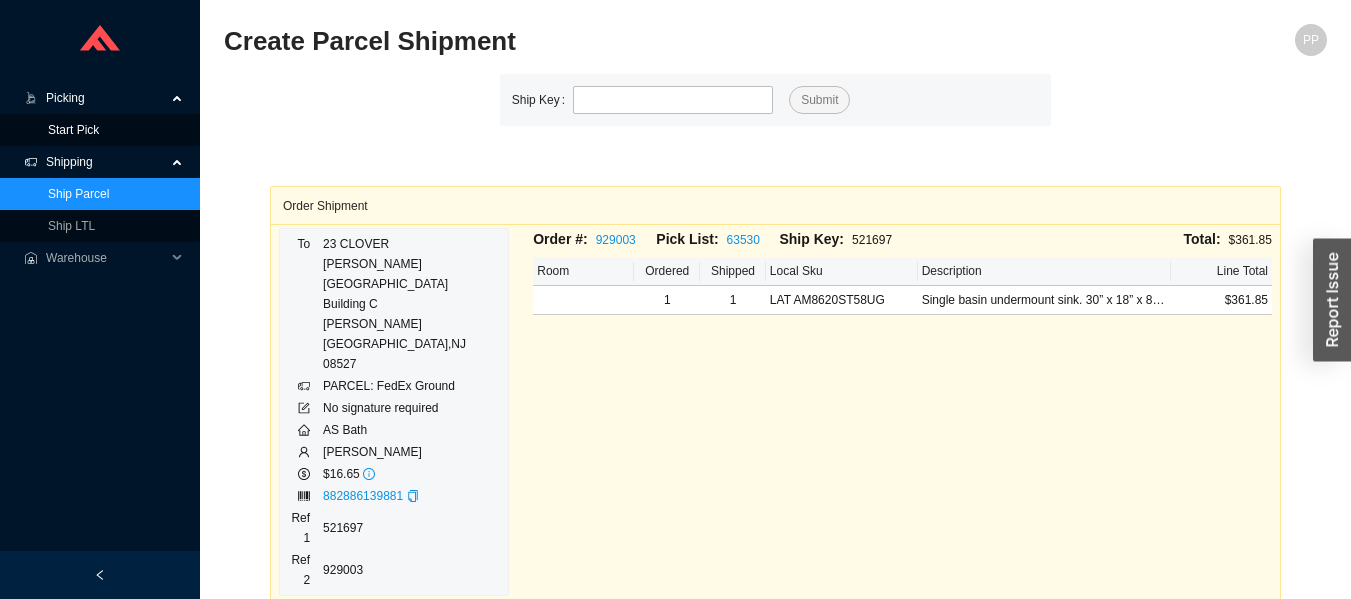click on "Start Pick" at bounding box center [73, 130] 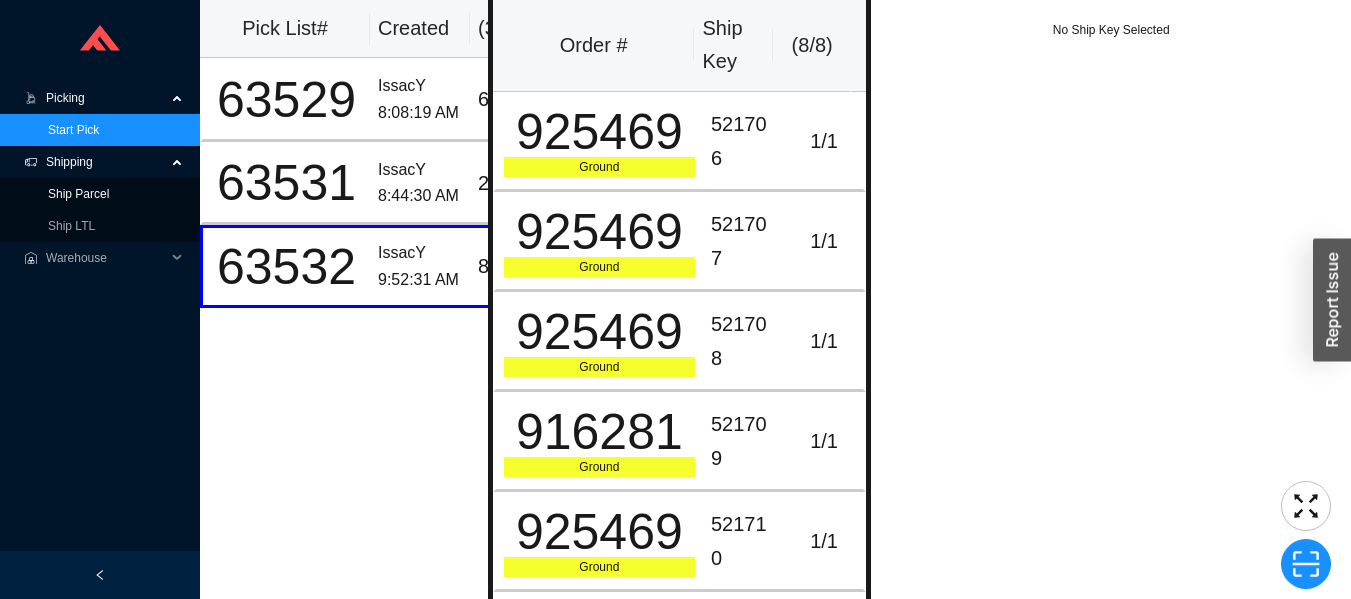 click on "Ship Parcel" at bounding box center (78, 194) 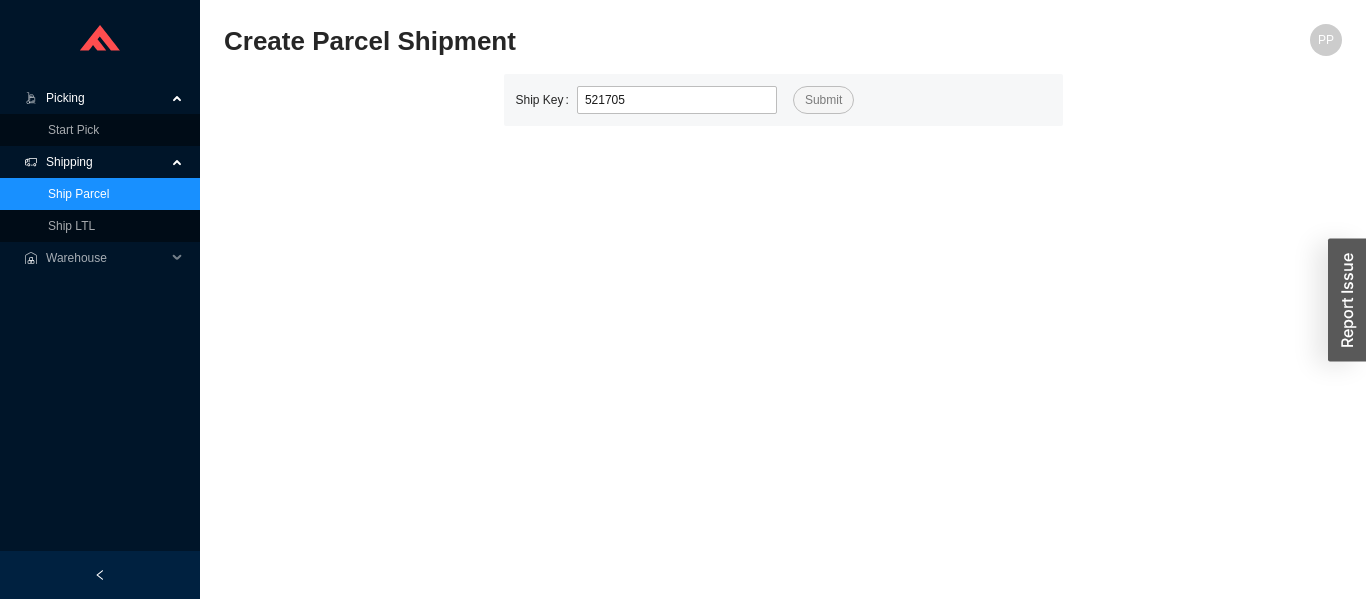type on "521705" 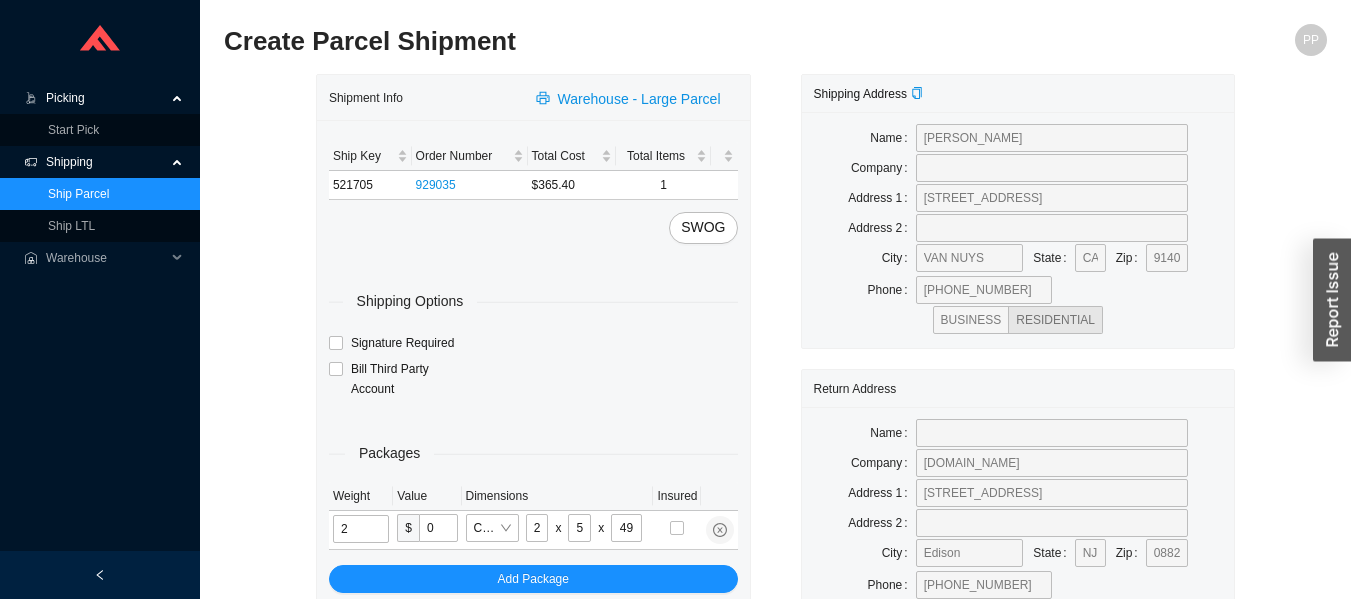 type on "40" 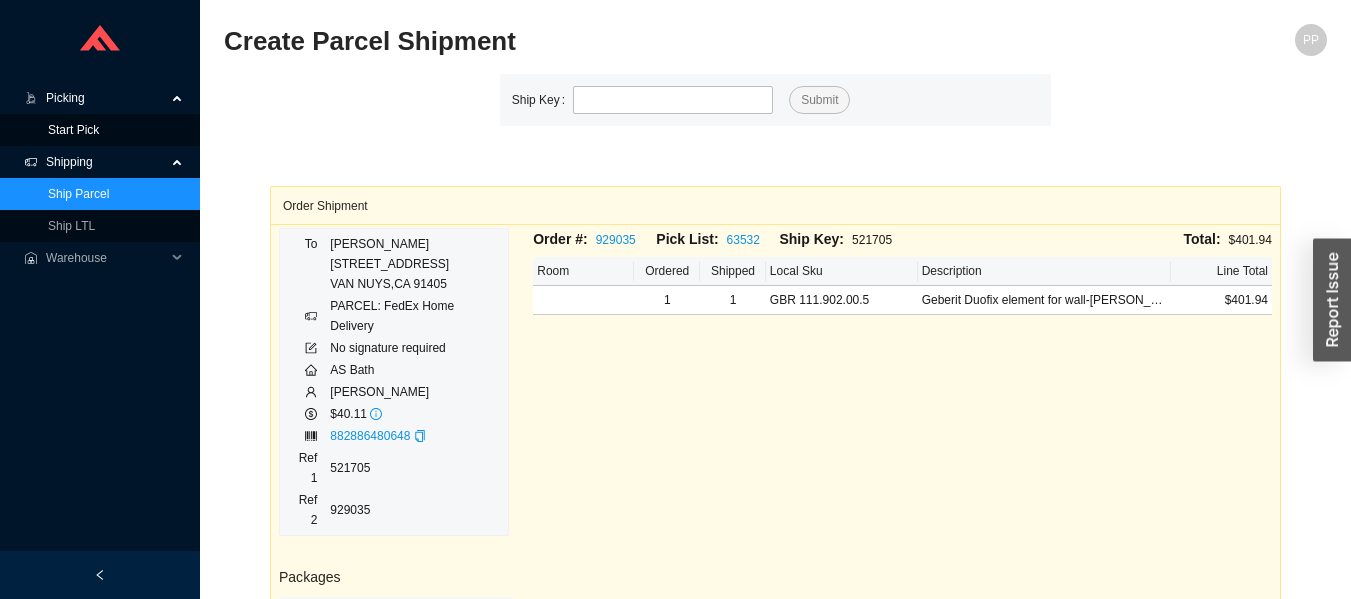 click on "Start Pick" at bounding box center [73, 130] 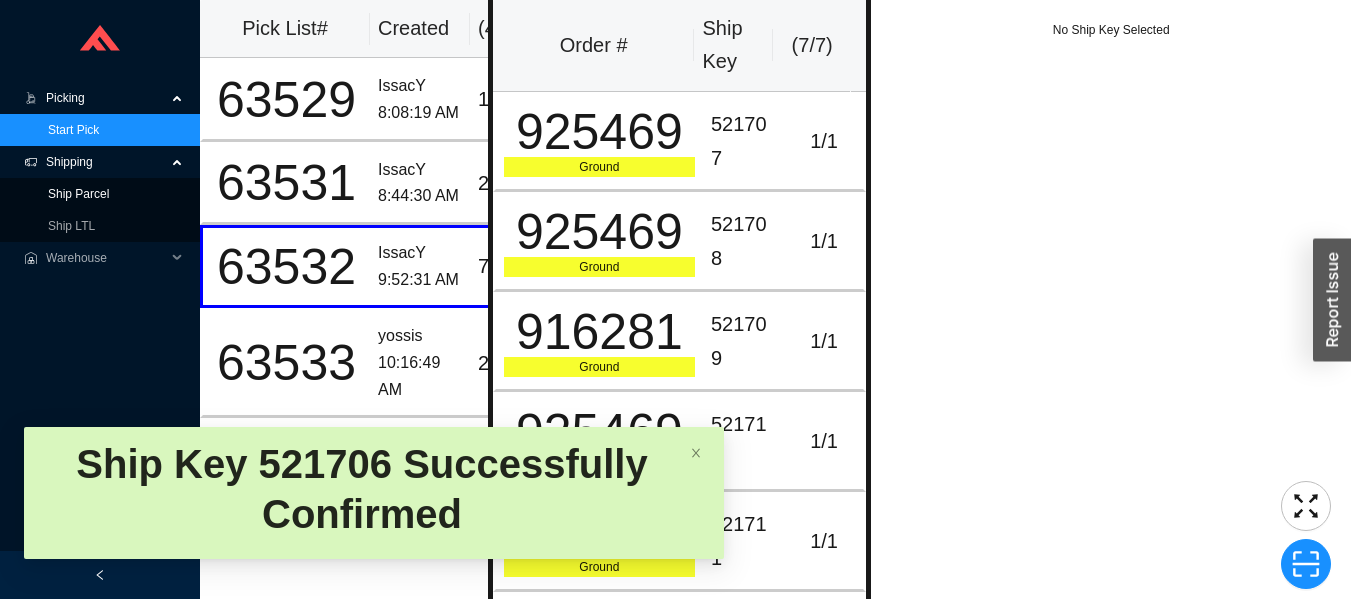 click on "Ship Parcel" at bounding box center (78, 194) 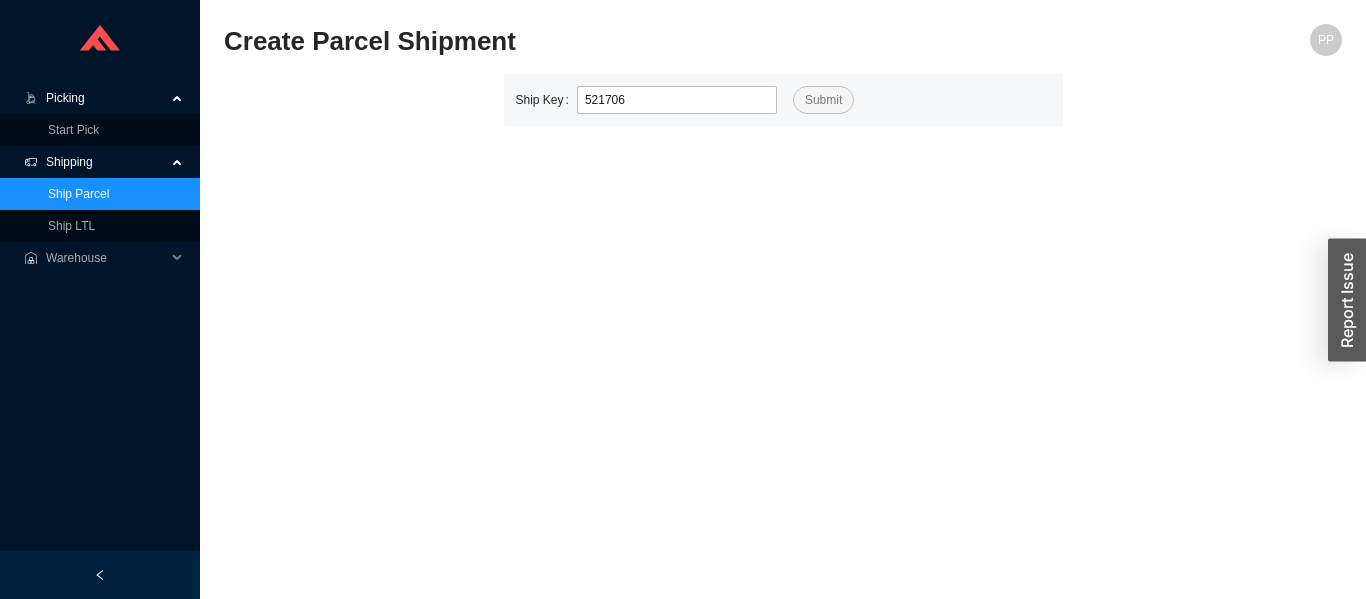 type on "521706" 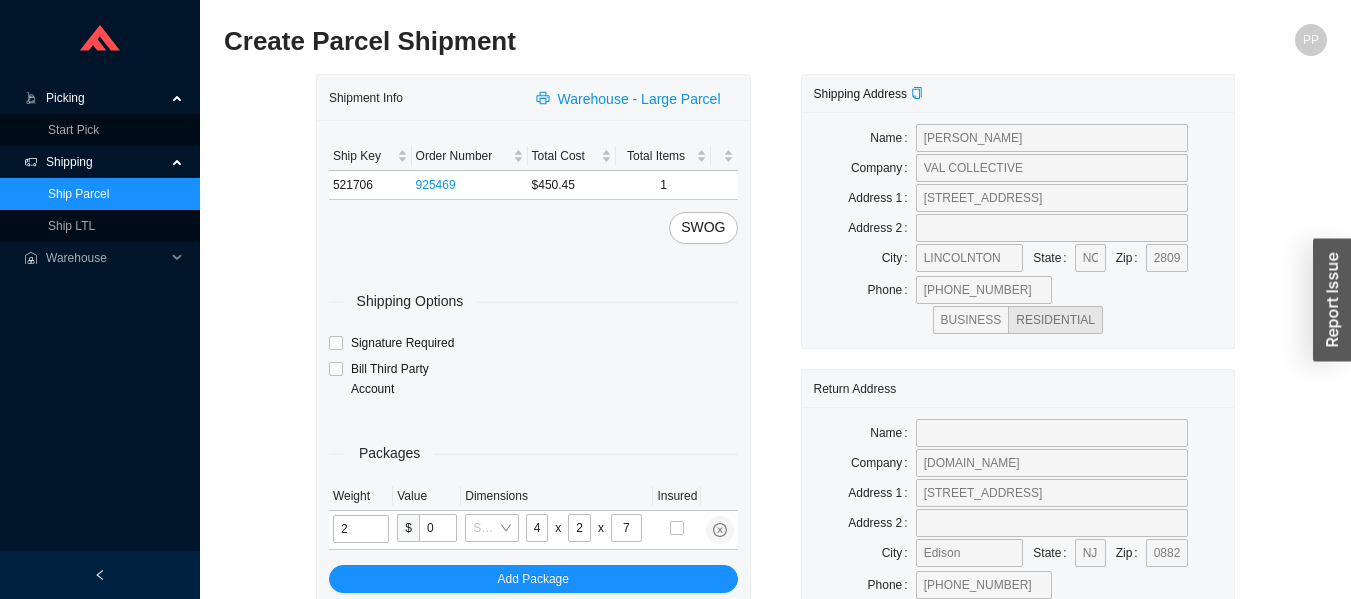 type on "40" 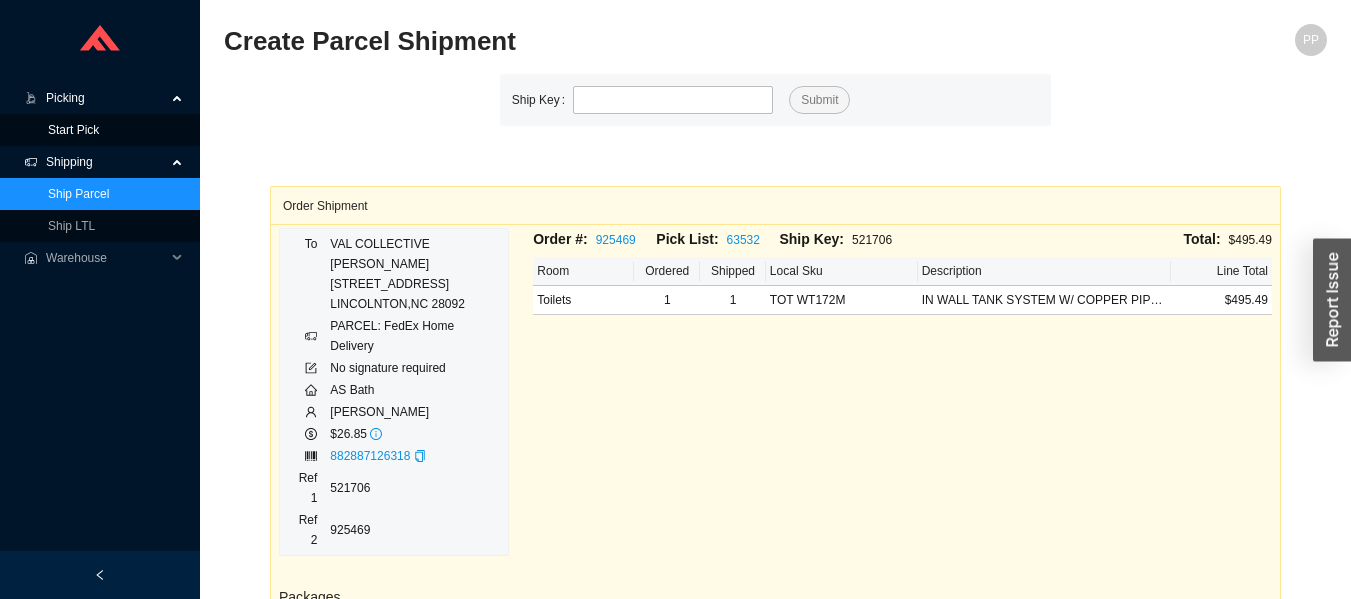 click on "Start Pick" at bounding box center (73, 130) 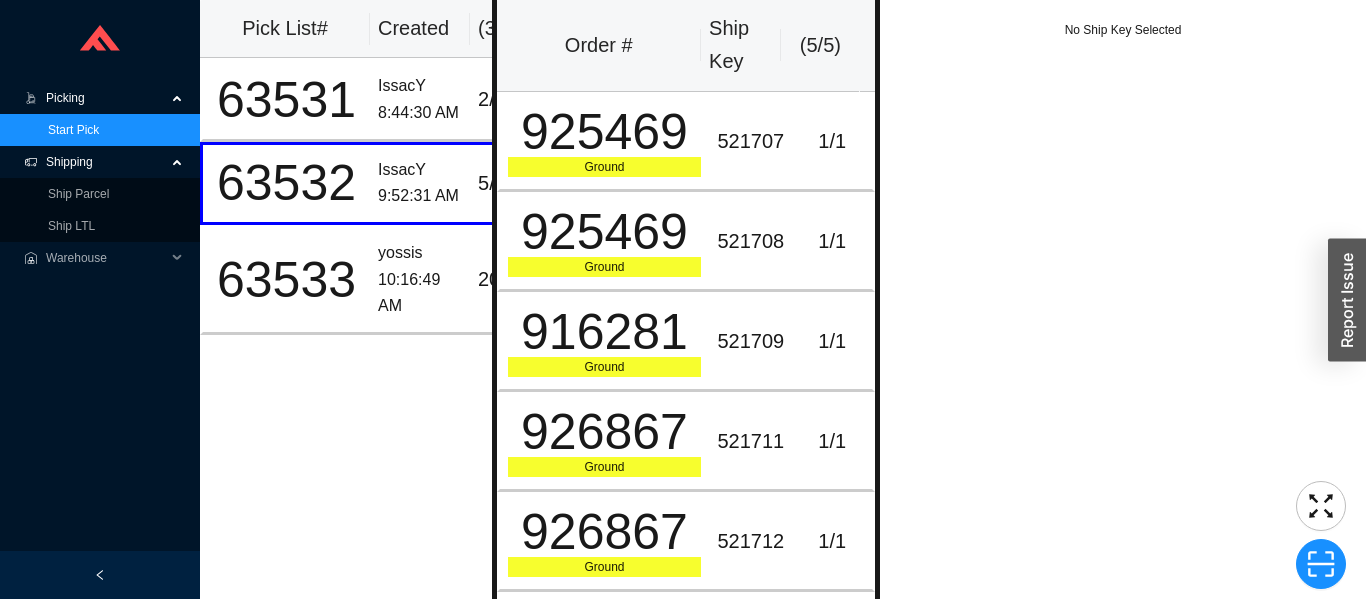 click on "Ship Parcel" at bounding box center (78, 194) 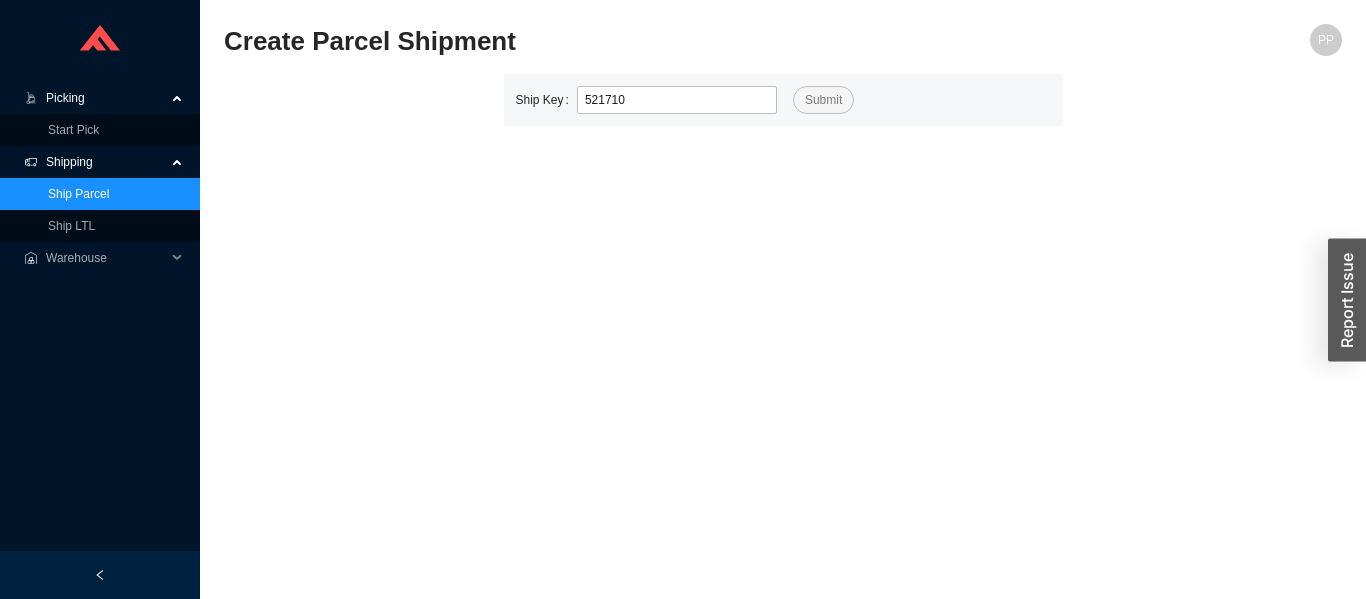 type on "521710" 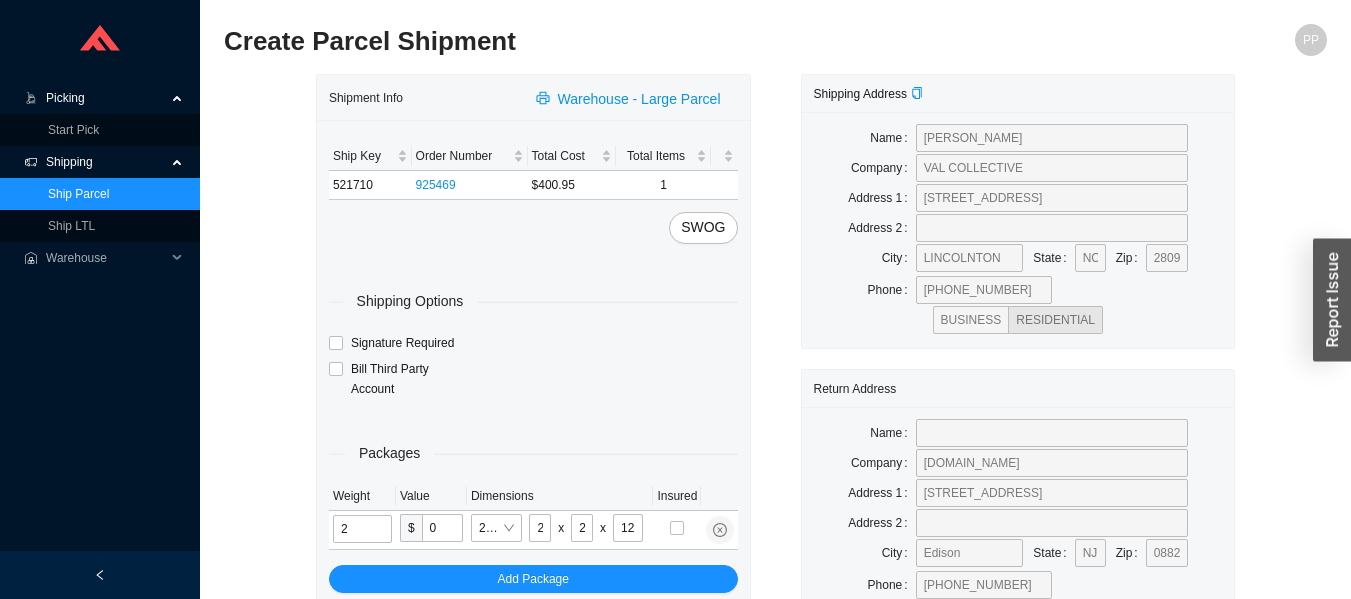 type on "25" 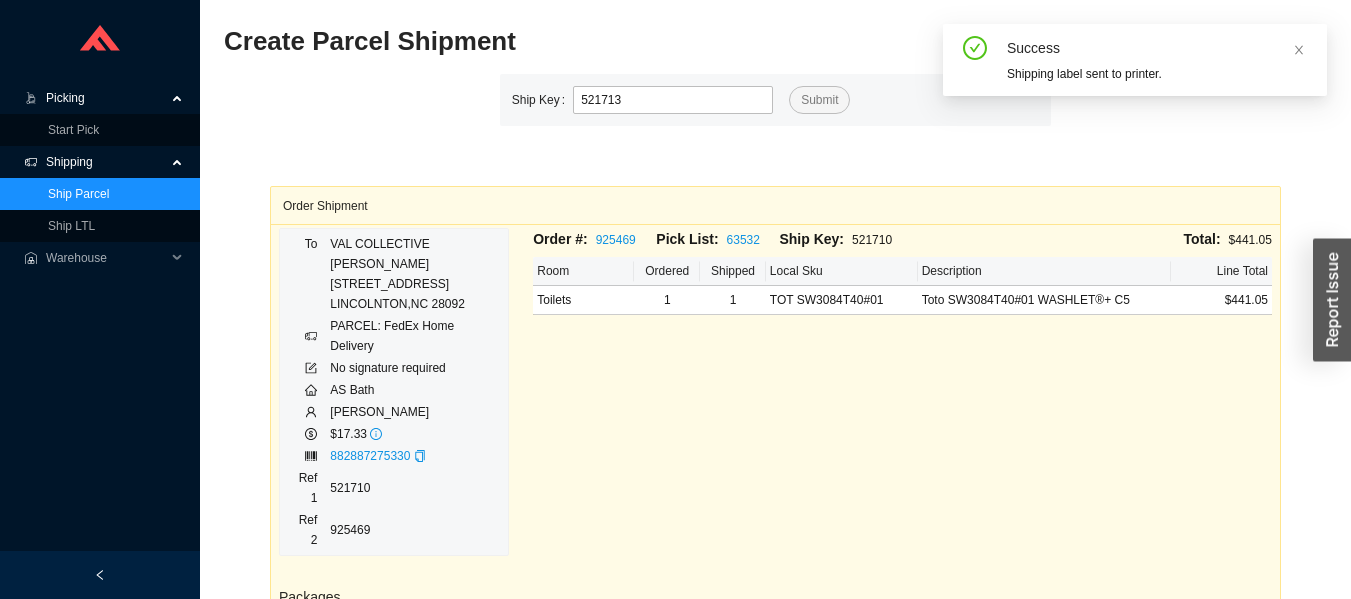 type on "521713" 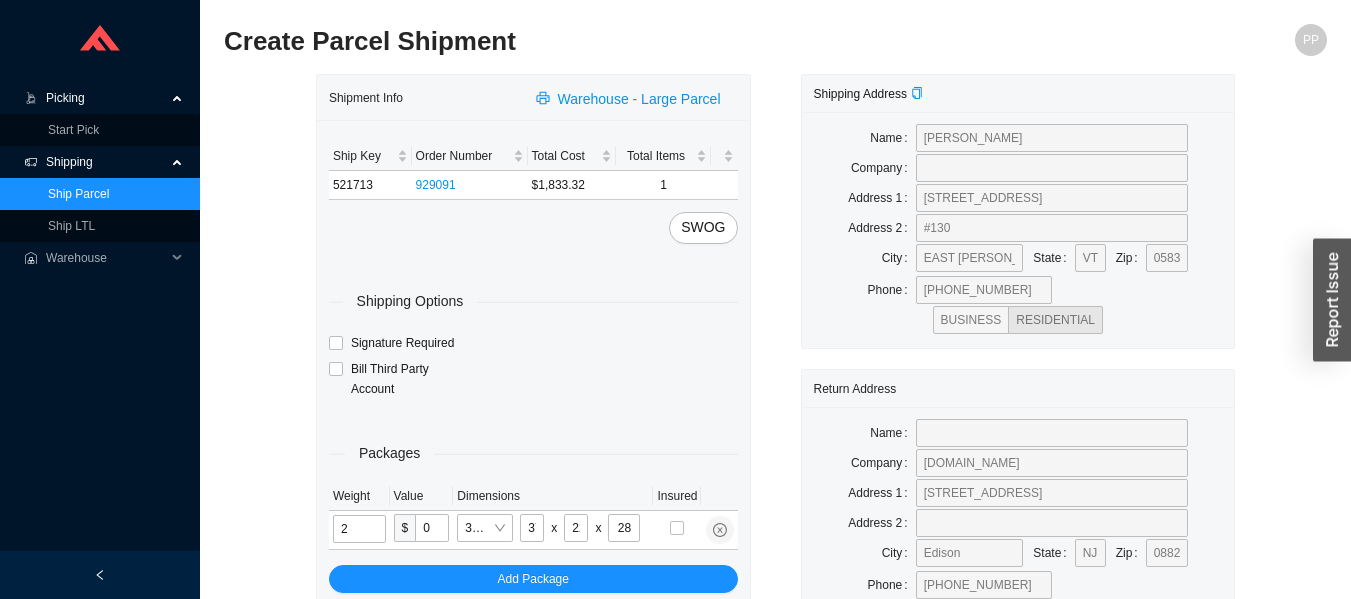 type on "120" 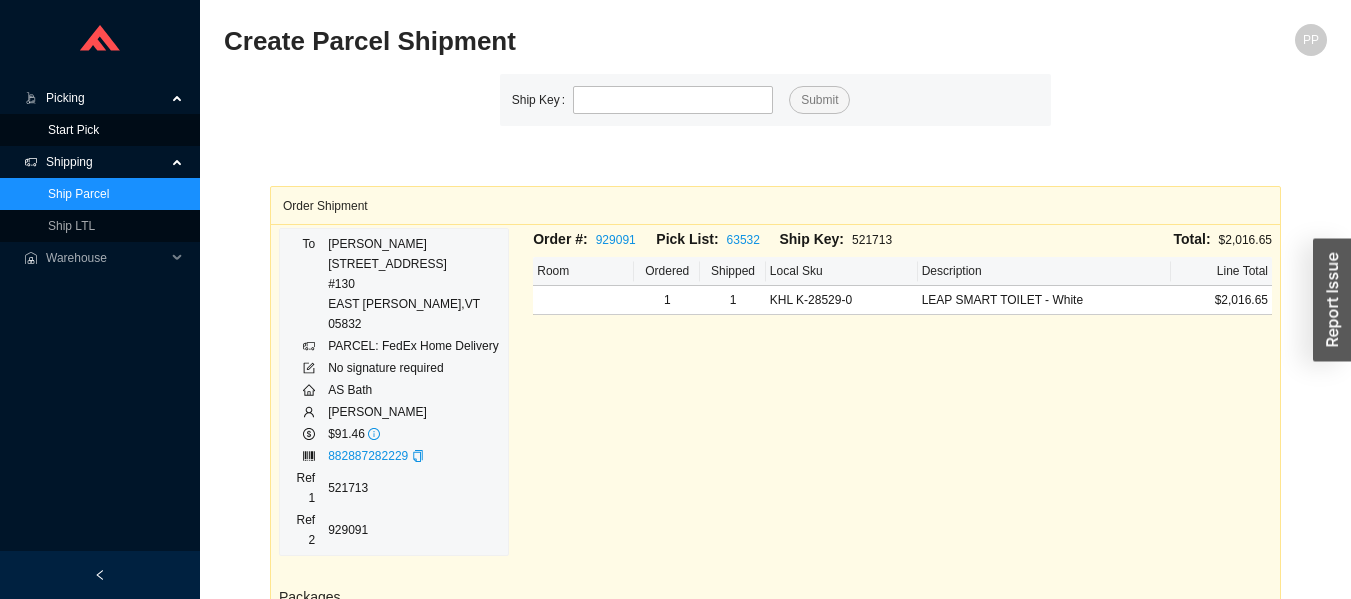 click on "Start Pick" at bounding box center (73, 130) 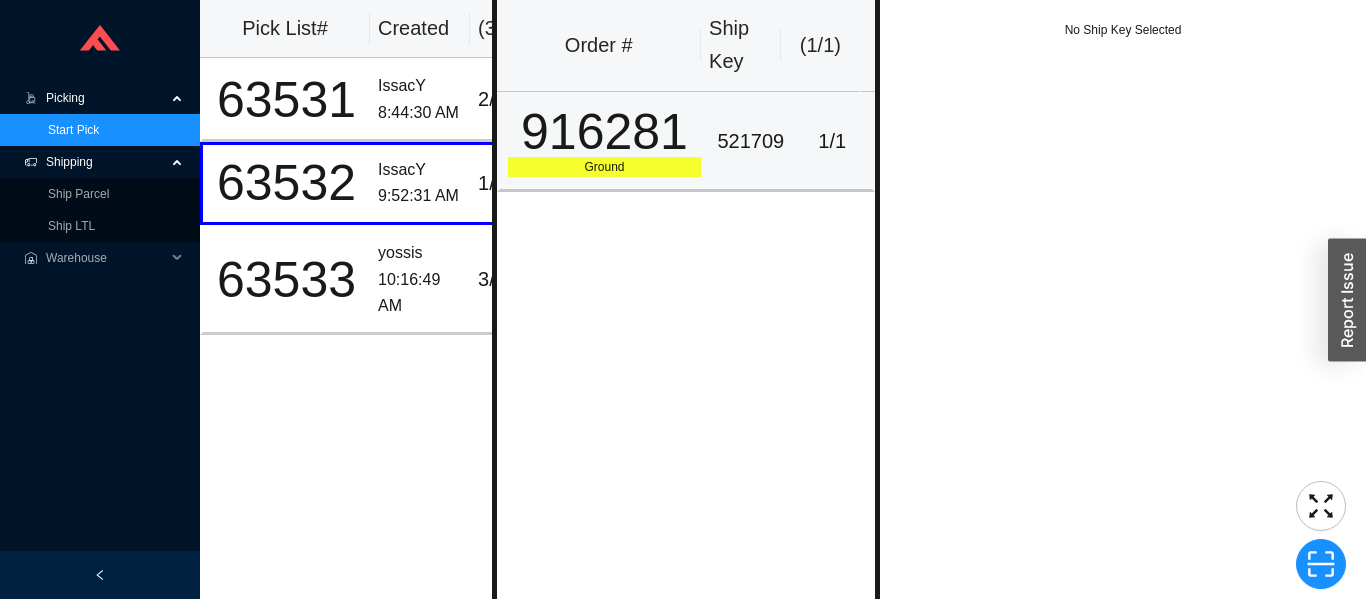 click on "916281" at bounding box center (605, 132) 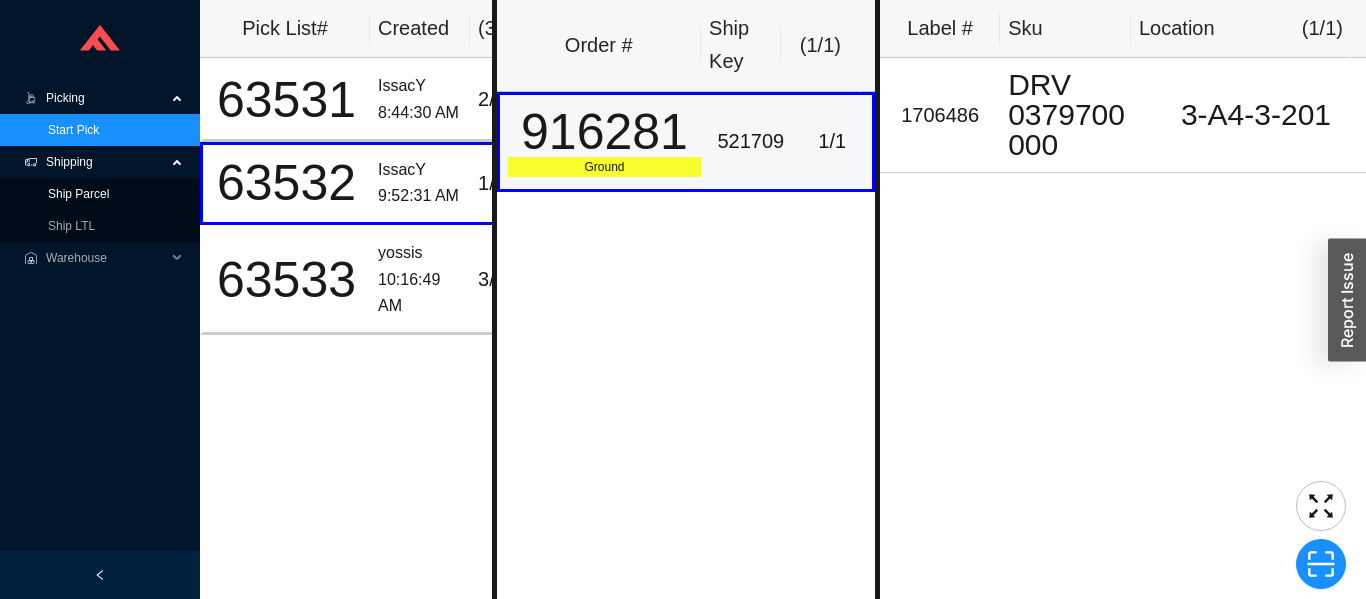 click on "Ship Parcel" at bounding box center (78, 194) 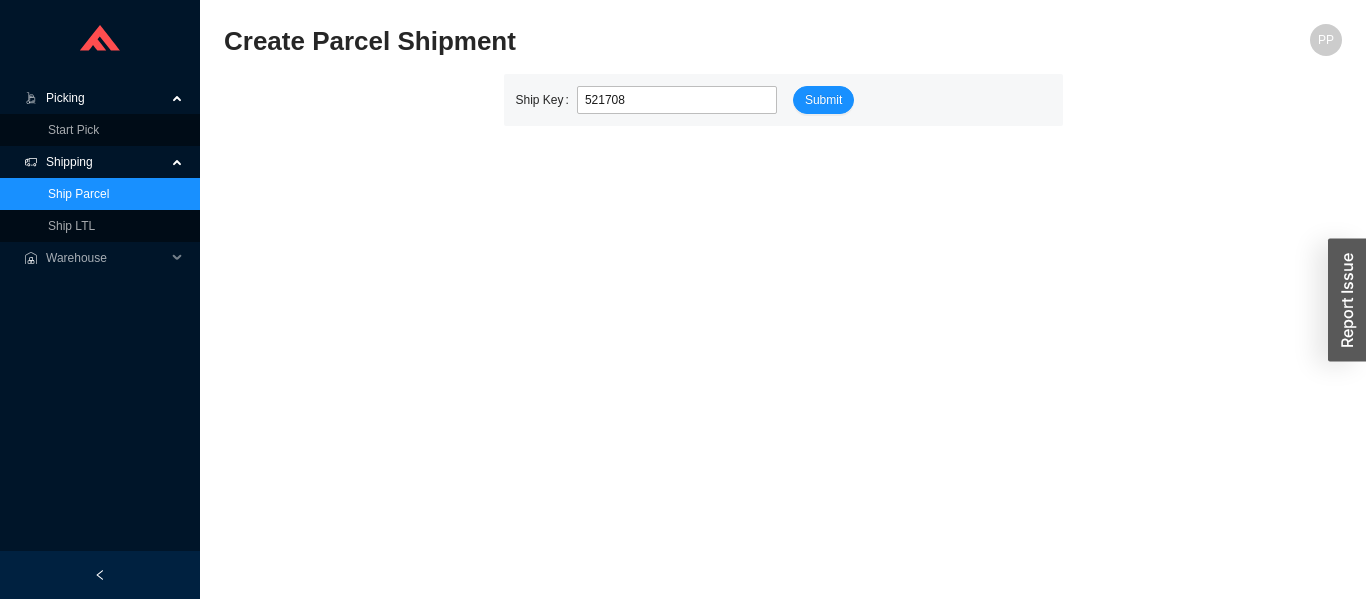 type on "521708" 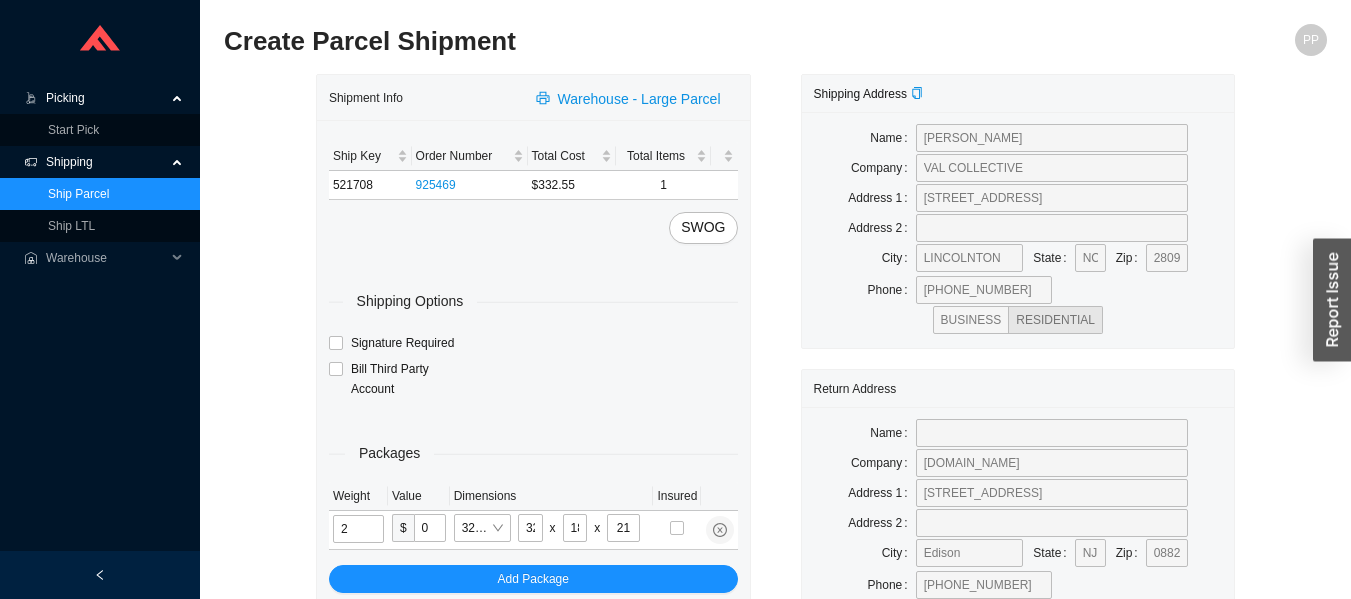 type on "60" 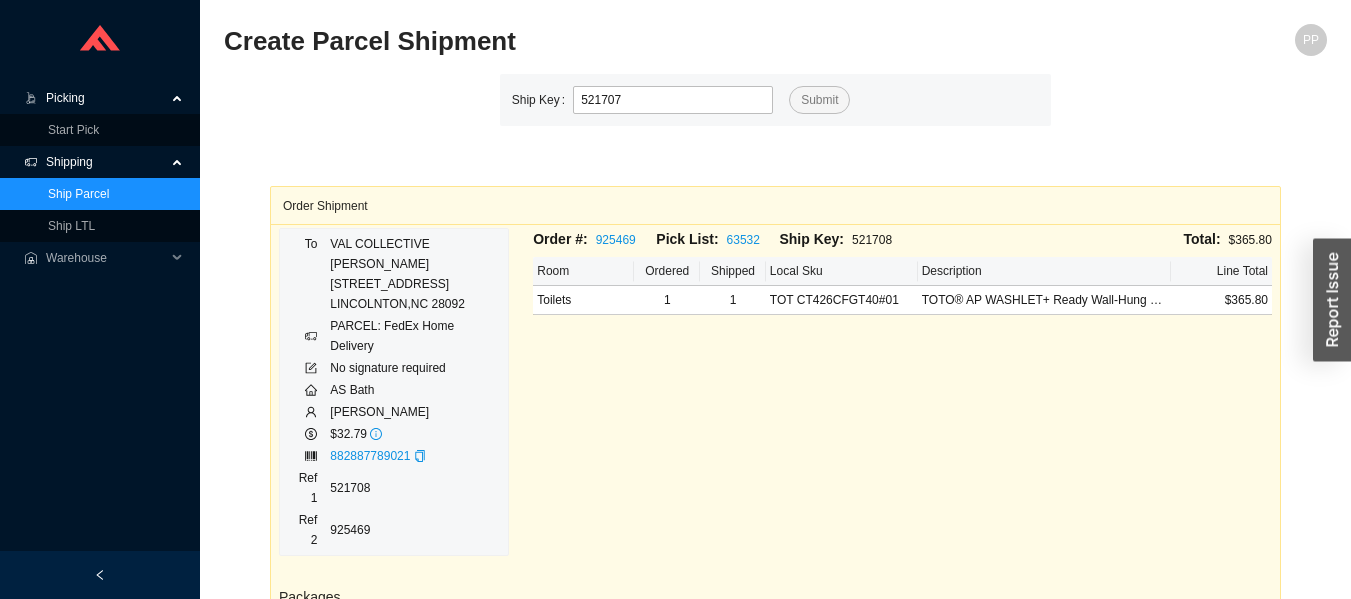 type on "521707" 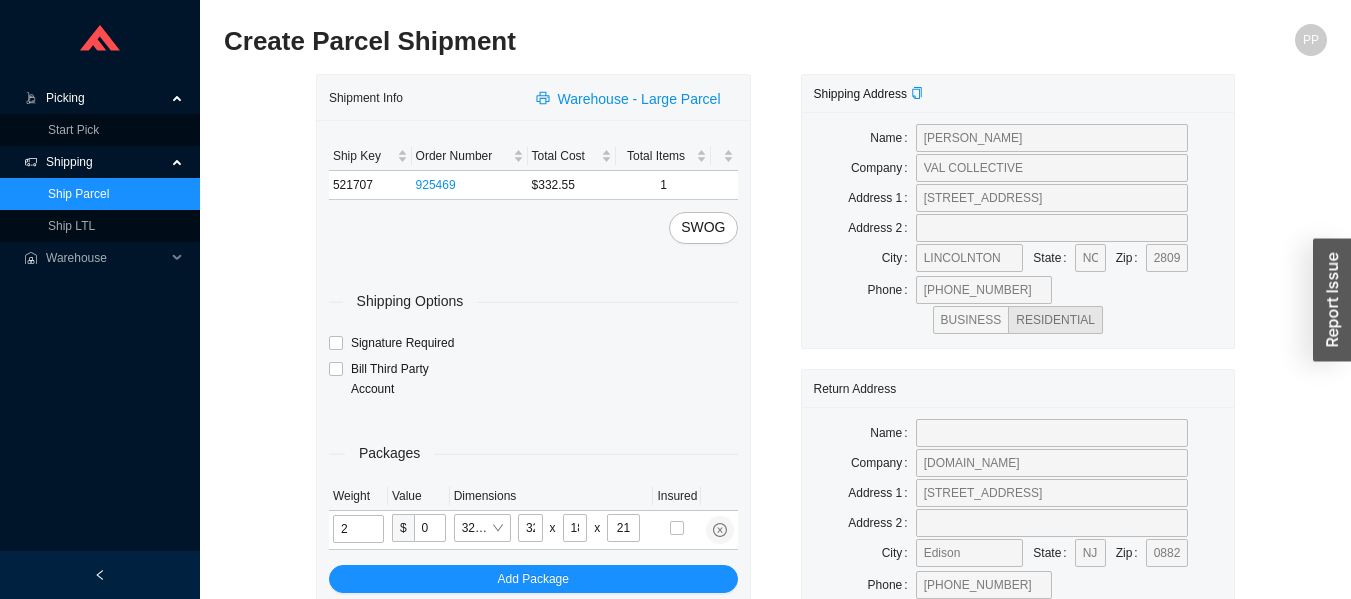 type on "60" 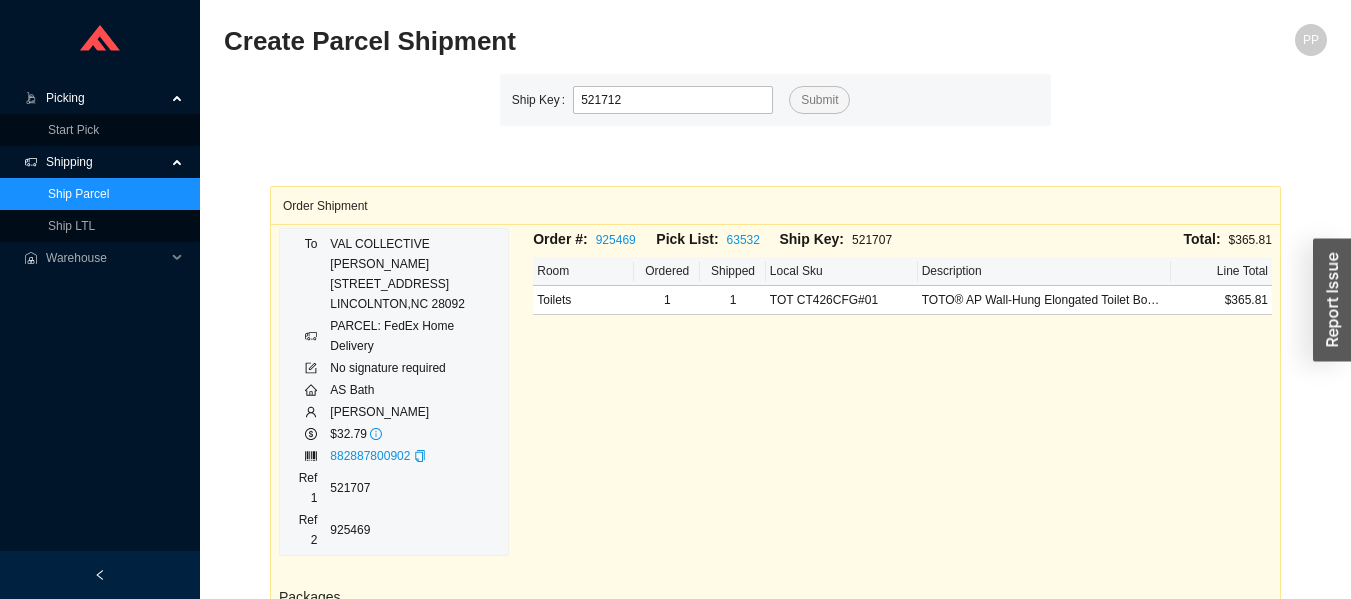 type on "521712" 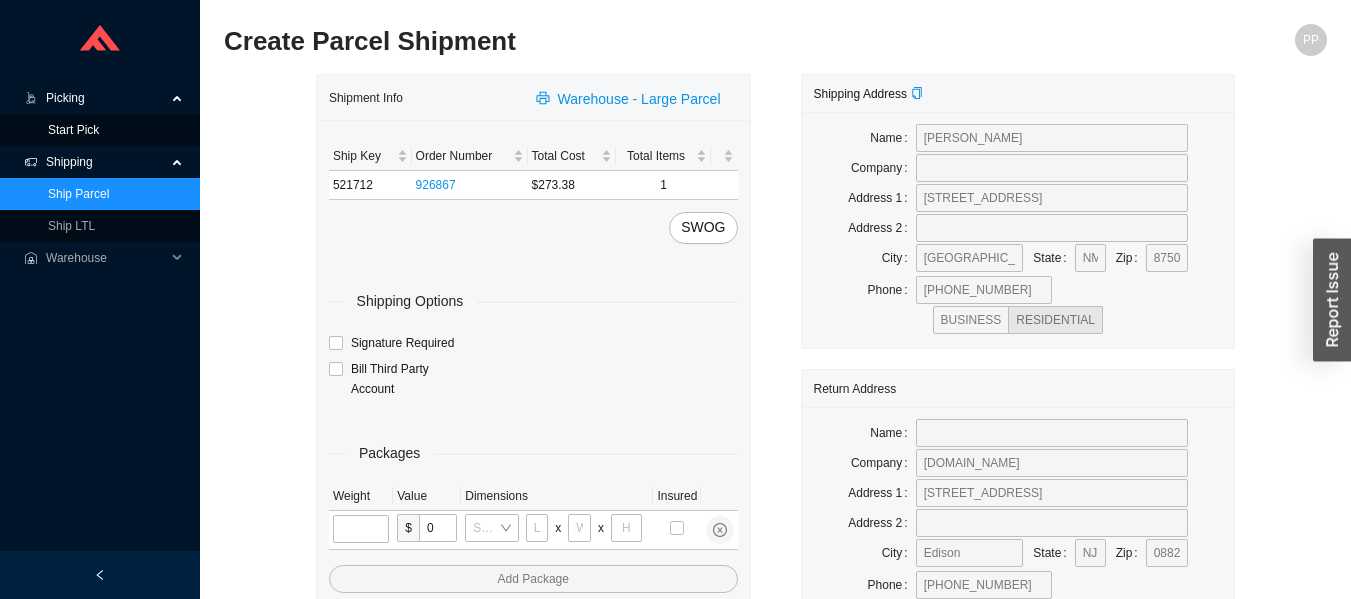 click on "Start Pick" at bounding box center (73, 130) 